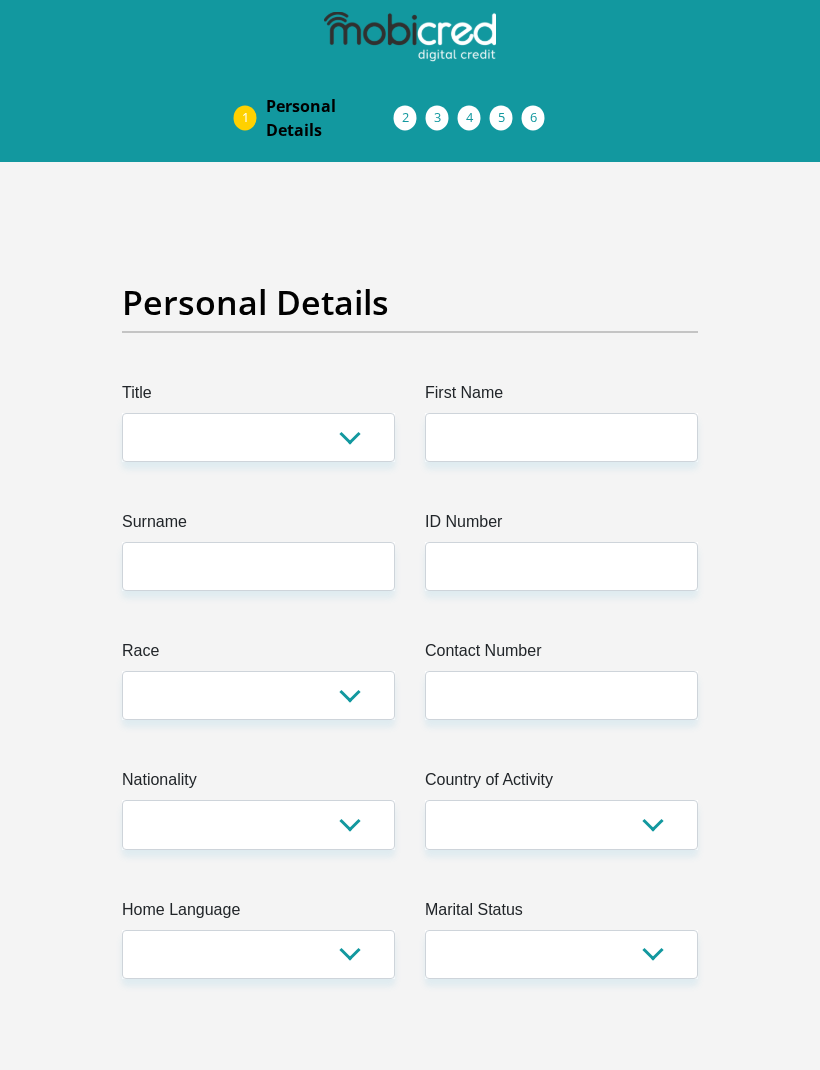 scroll, scrollTop: 0, scrollLeft: 0, axis: both 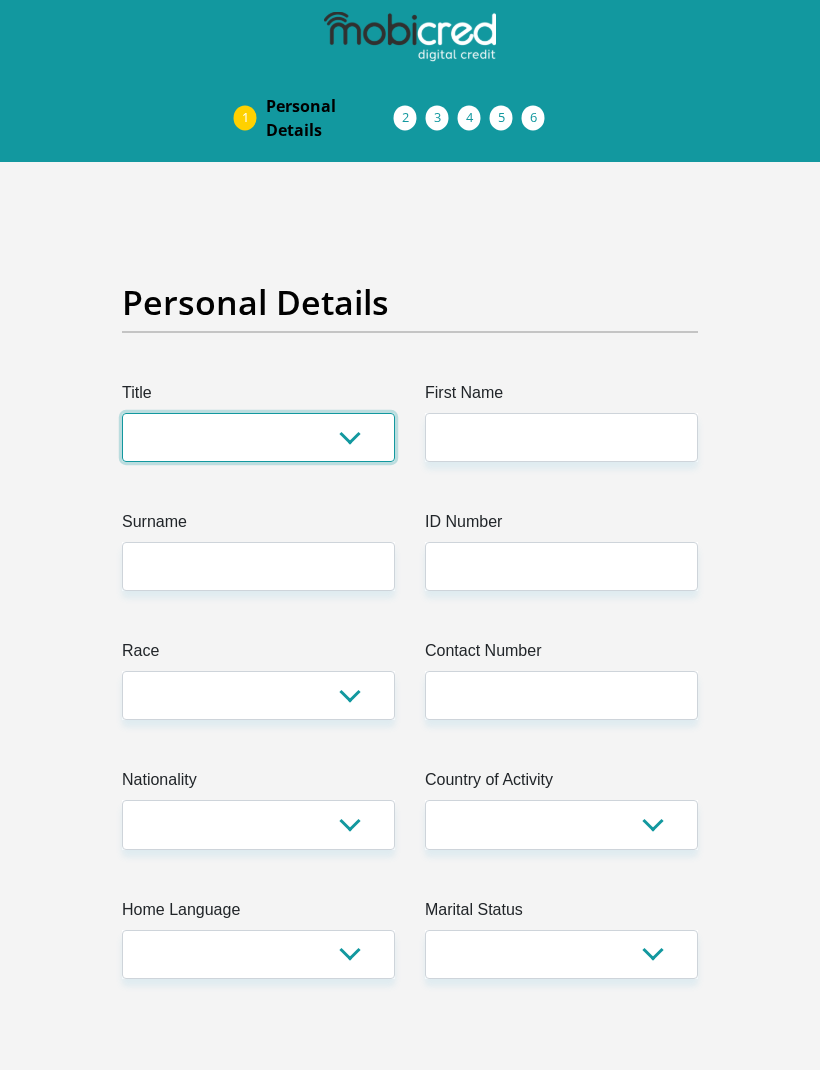 click on "Mr
Ms
Mrs
Dr
Other" at bounding box center [258, 437] 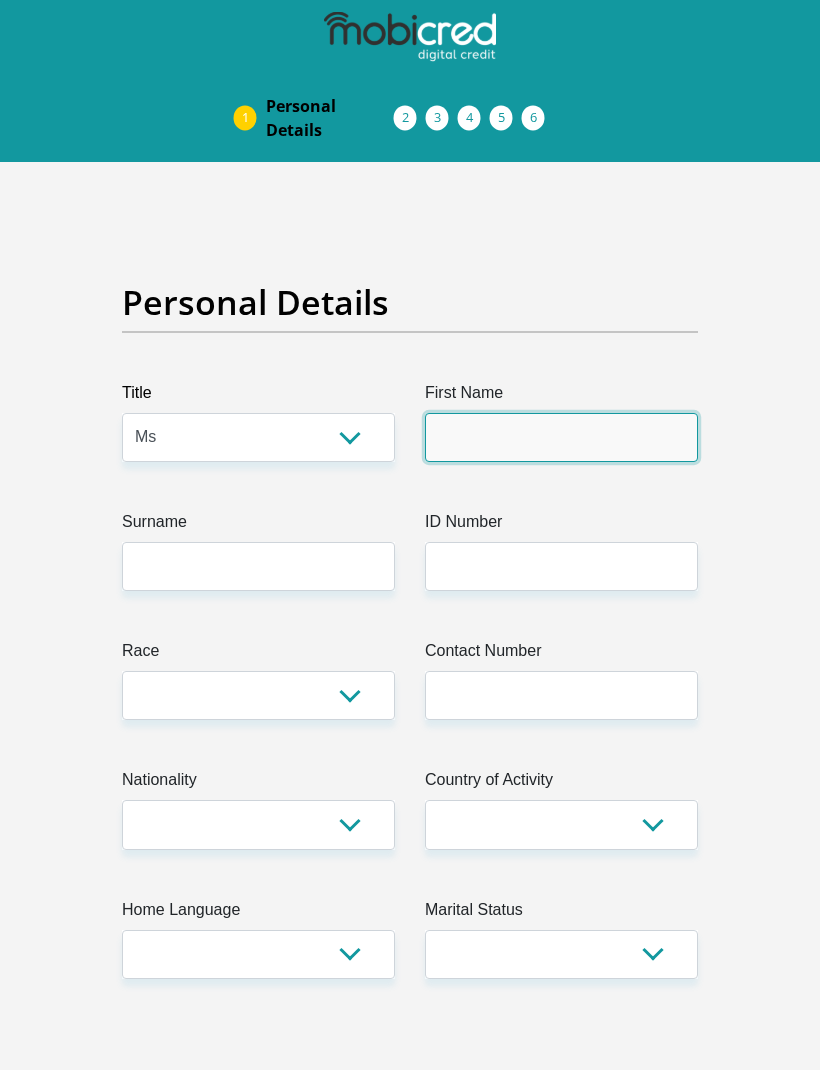 click on "First Name" at bounding box center [561, 437] 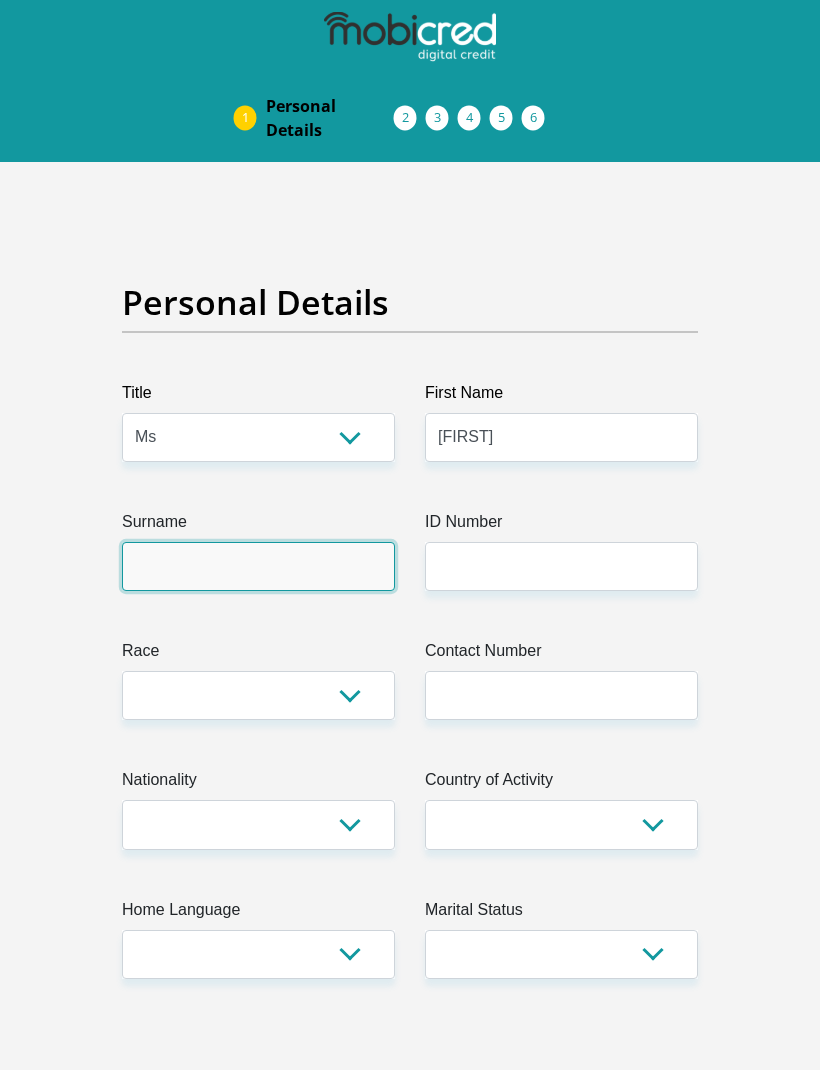 click on "Surname" at bounding box center [258, 566] 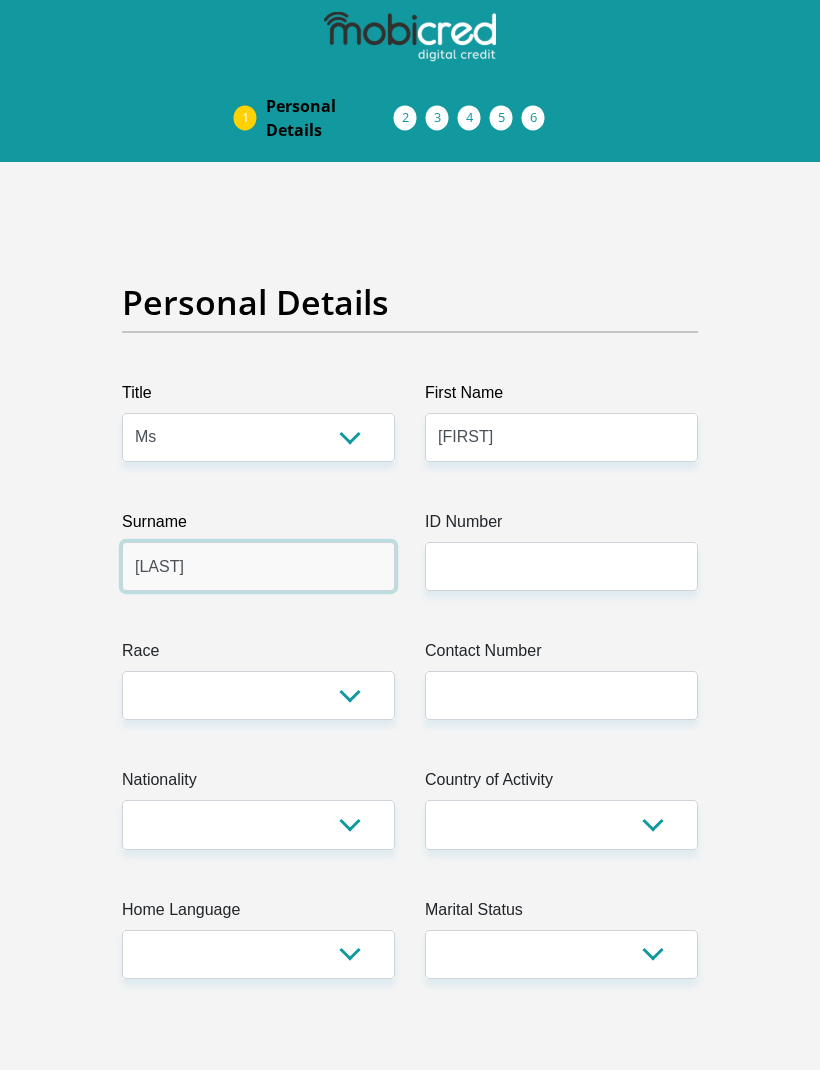 type on "[LAST]" 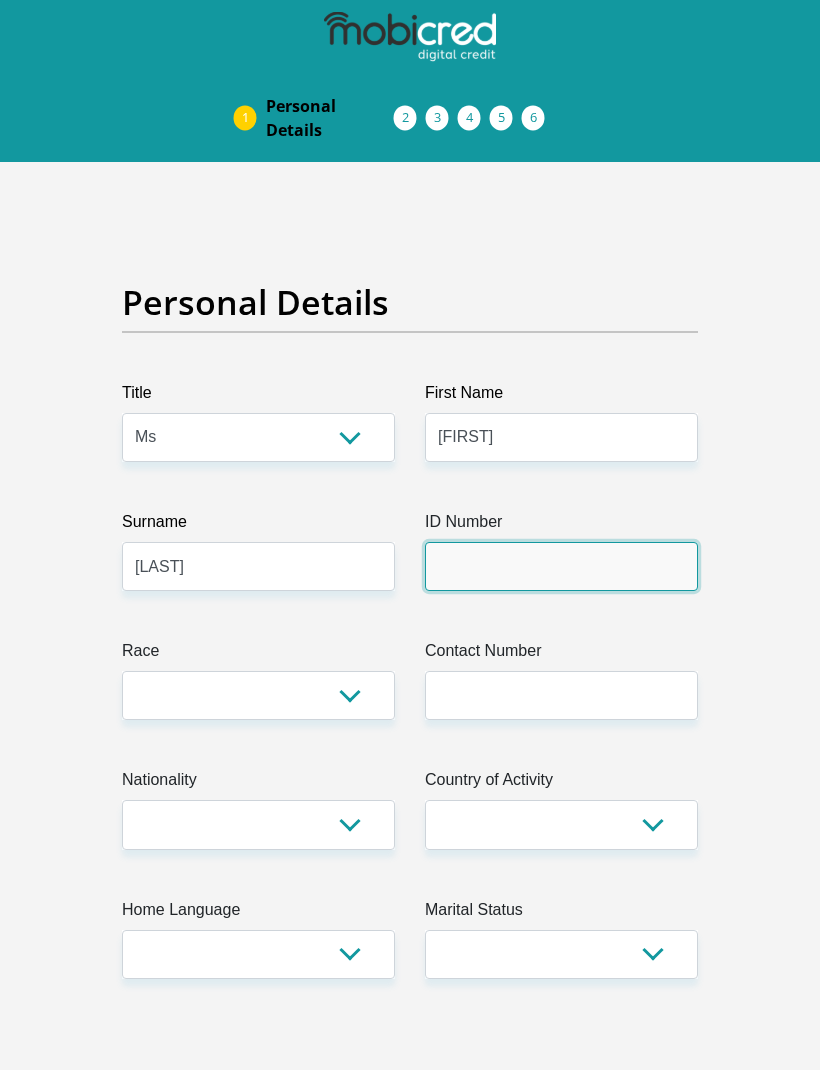 click on "ID Number" at bounding box center (561, 566) 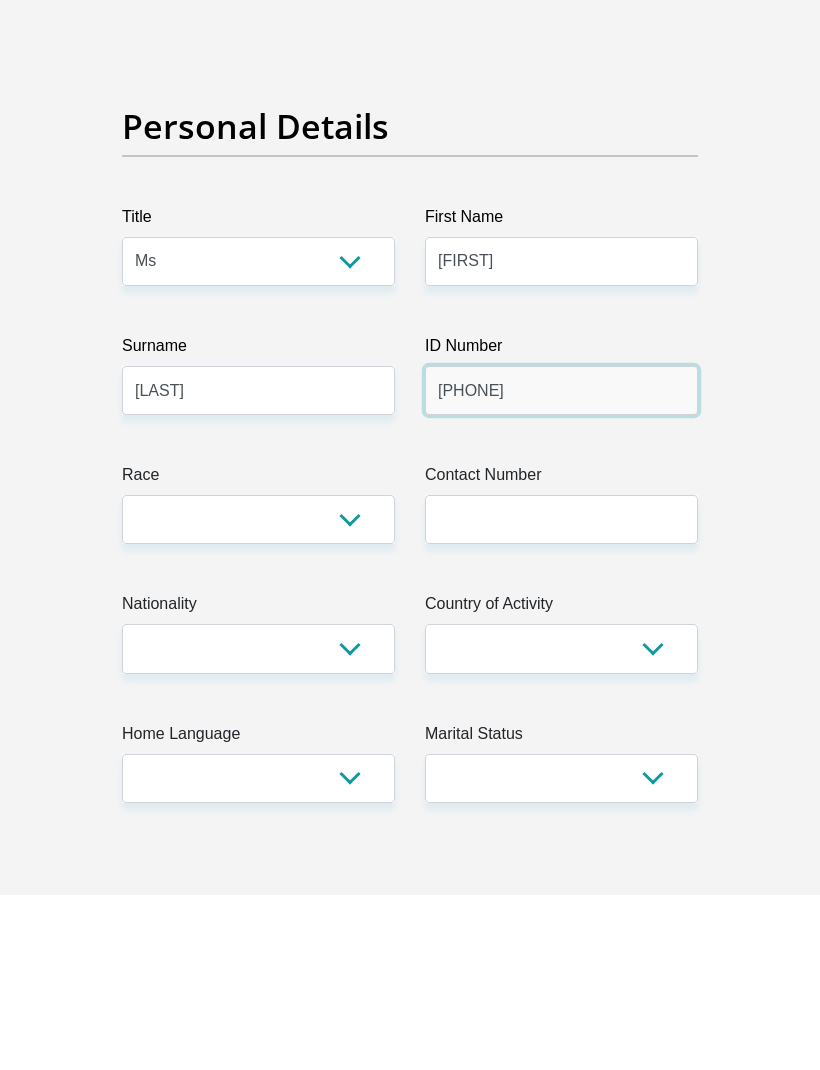 type on "[PHONE]" 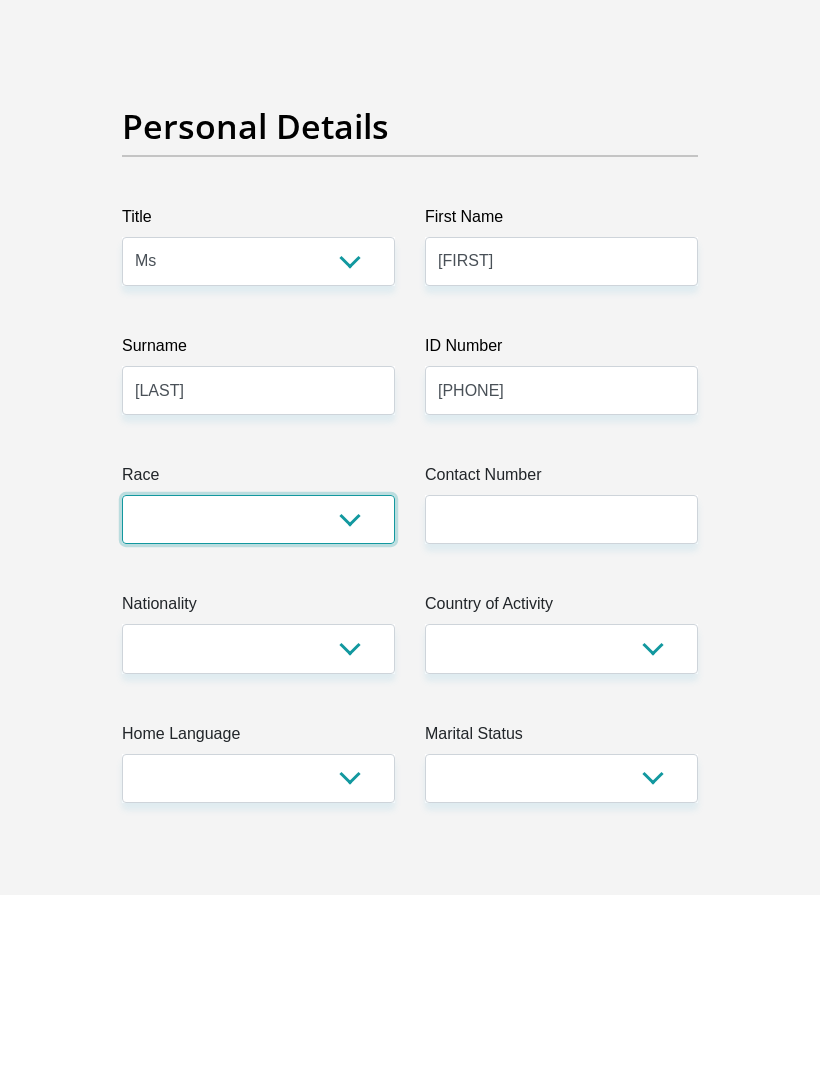 click on "Black
Coloured
Indian
White
Other" at bounding box center (258, 695) 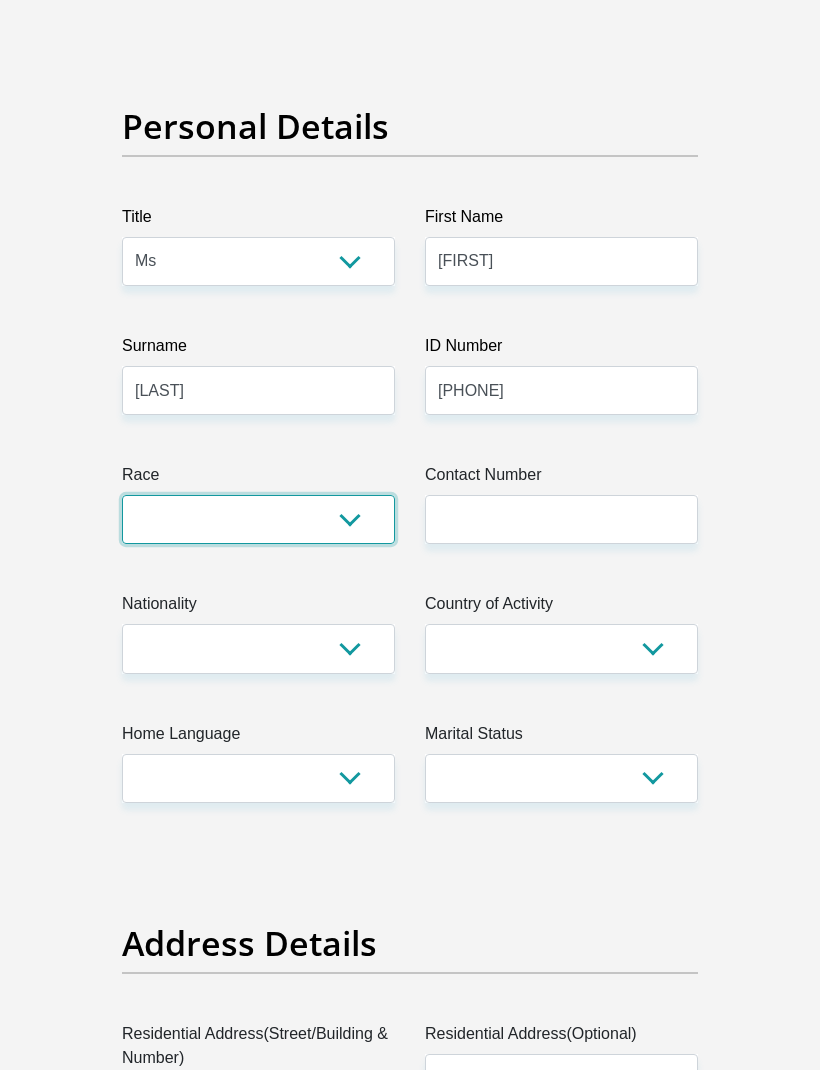 select on "1" 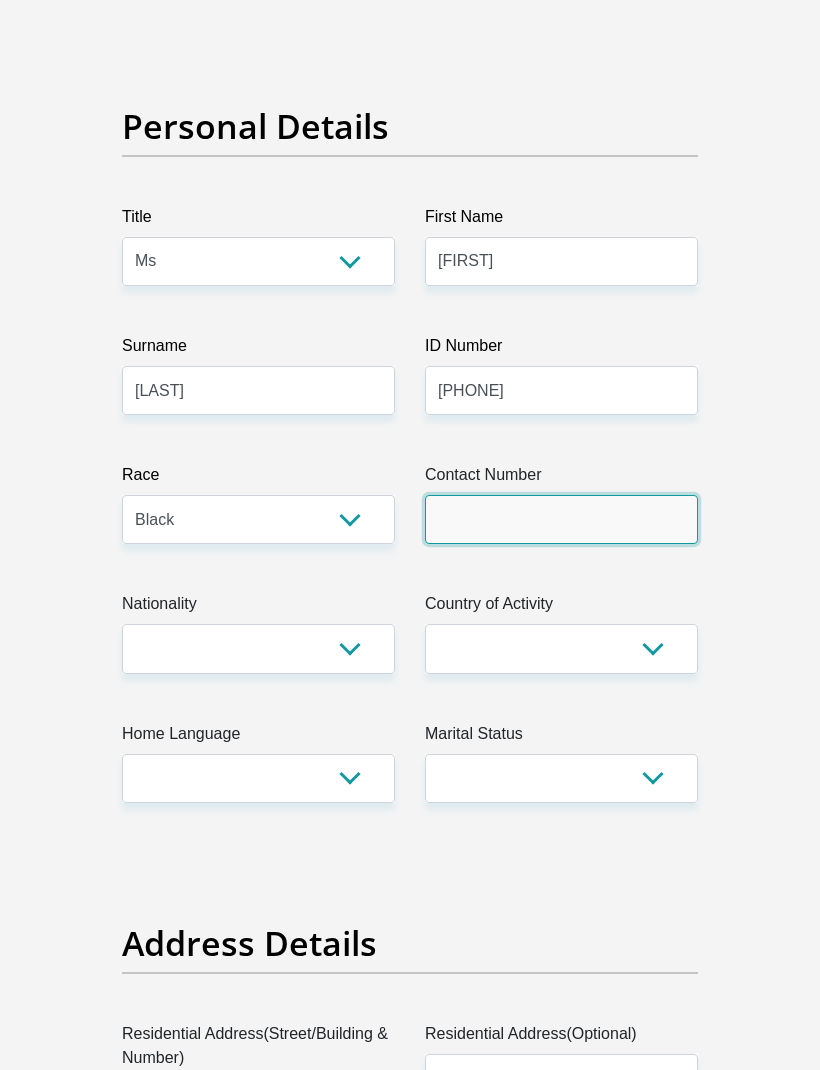 click on "Contact Number" at bounding box center (561, 519) 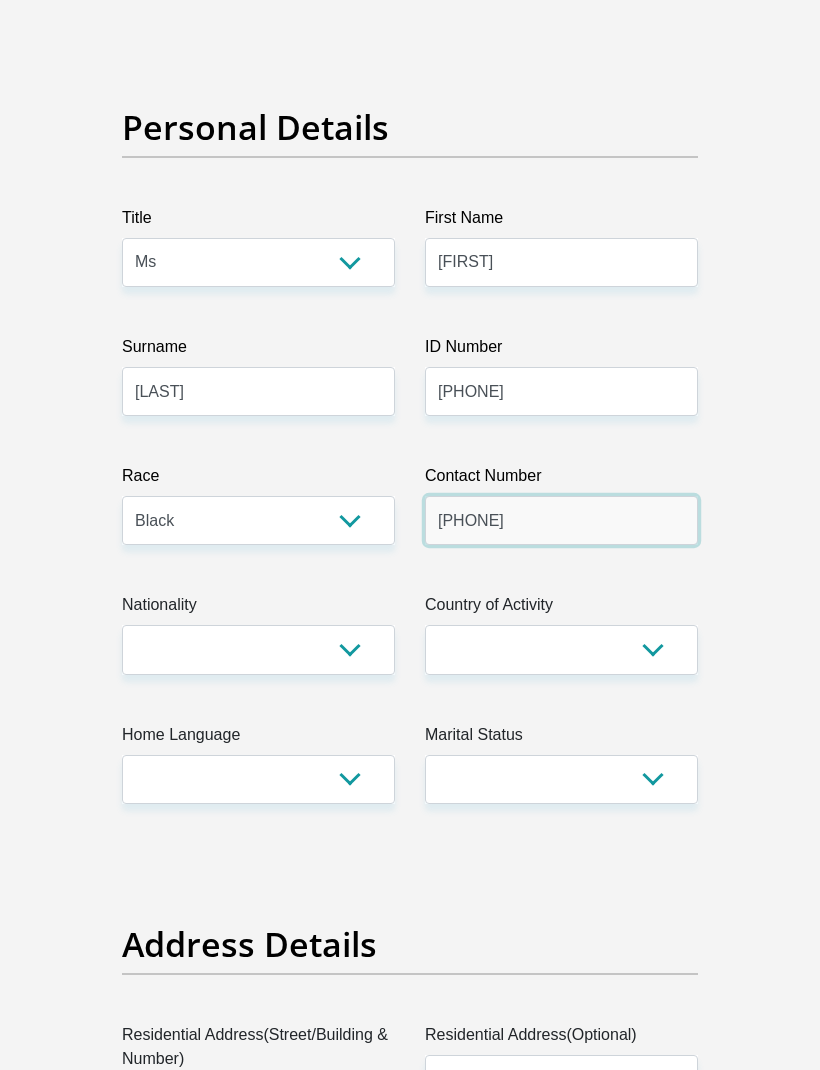 type on "[PHONE]" 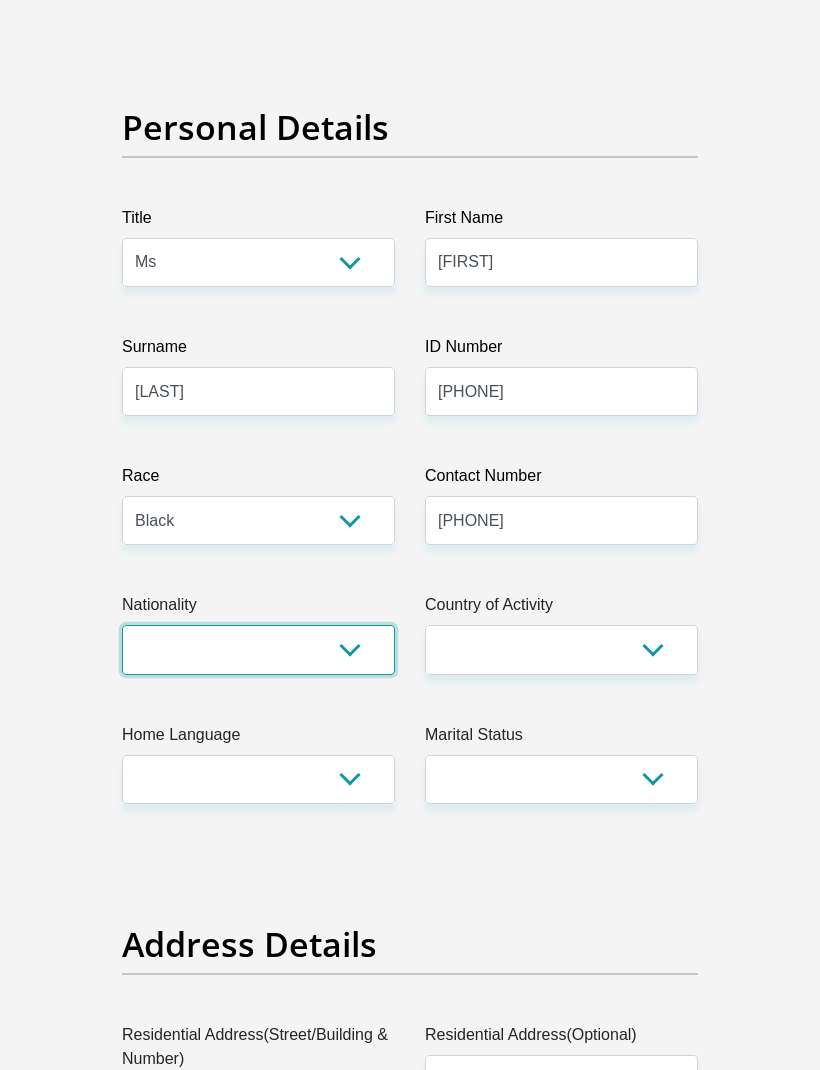 click on "South Africa
Afghanistan
Aland Islands
Albania
Algeria
America Samoa
American Virgin Islands
Andorra
Angola
Anguilla
Antarctica
Antigua and Barbuda
Argentina
Armenia
Aruba
Ascension Island
Australia
Austria
Azerbaijan
Bahamas
Bahrain
Bangladesh
Barbados
Chad" at bounding box center (258, 649) 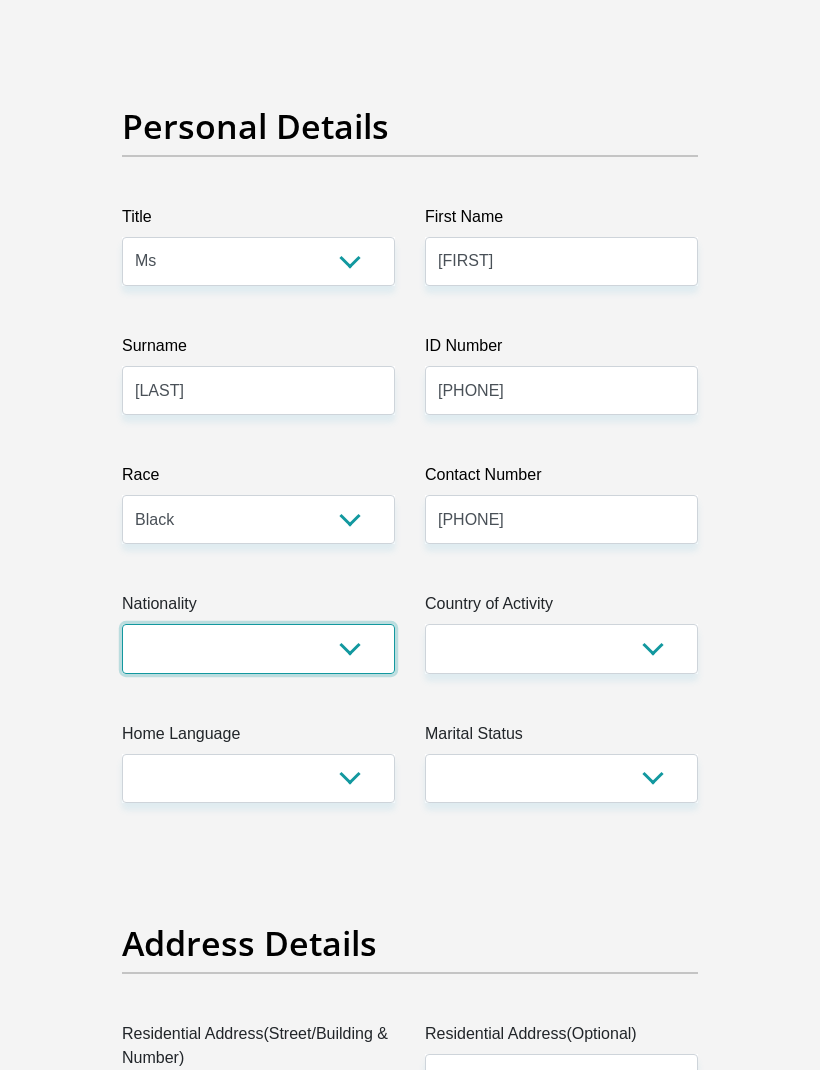 select on "[COUNTRY]" 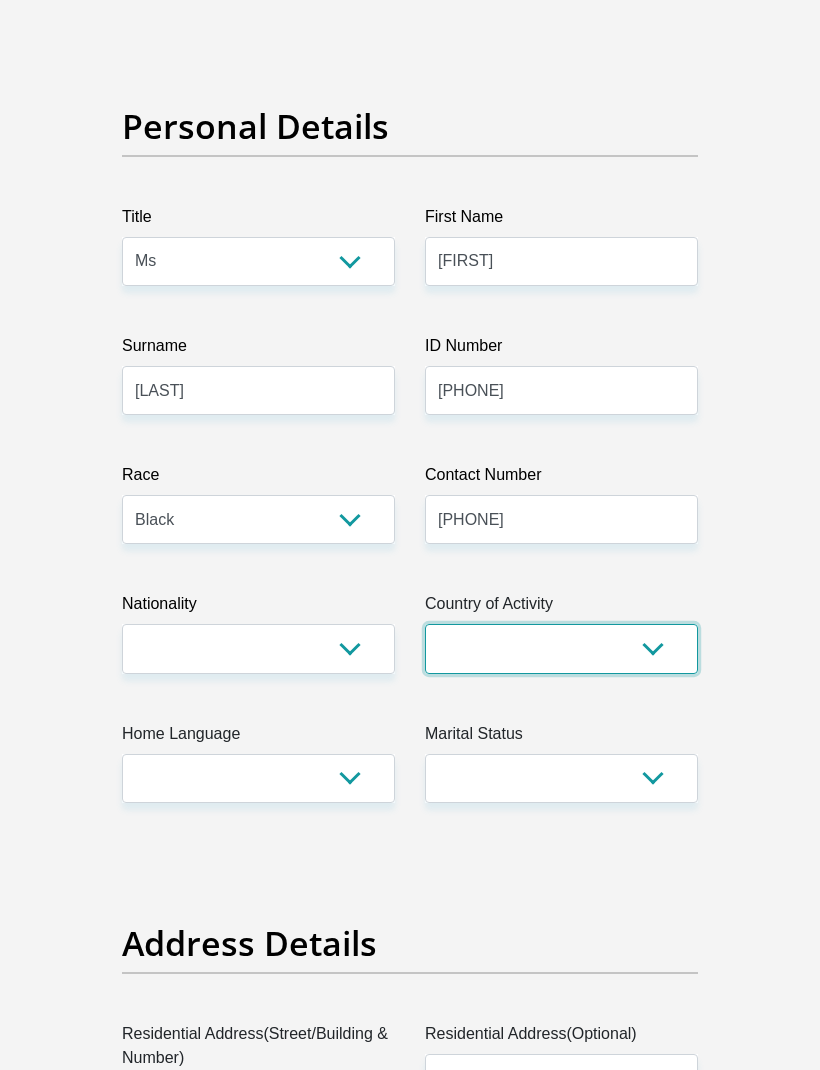 click on "South Africa
Afghanistan
Aland Islands
Albania
Algeria
America Samoa
American Virgin Islands
Andorra
Angola
Anguilla
Antarctica
Antigua and Barbuda
Argentina
Armenia
Aruba
Ascension Island
Australia
Austria
Azerbaijan
Chad" at bounding box center [561, 648] 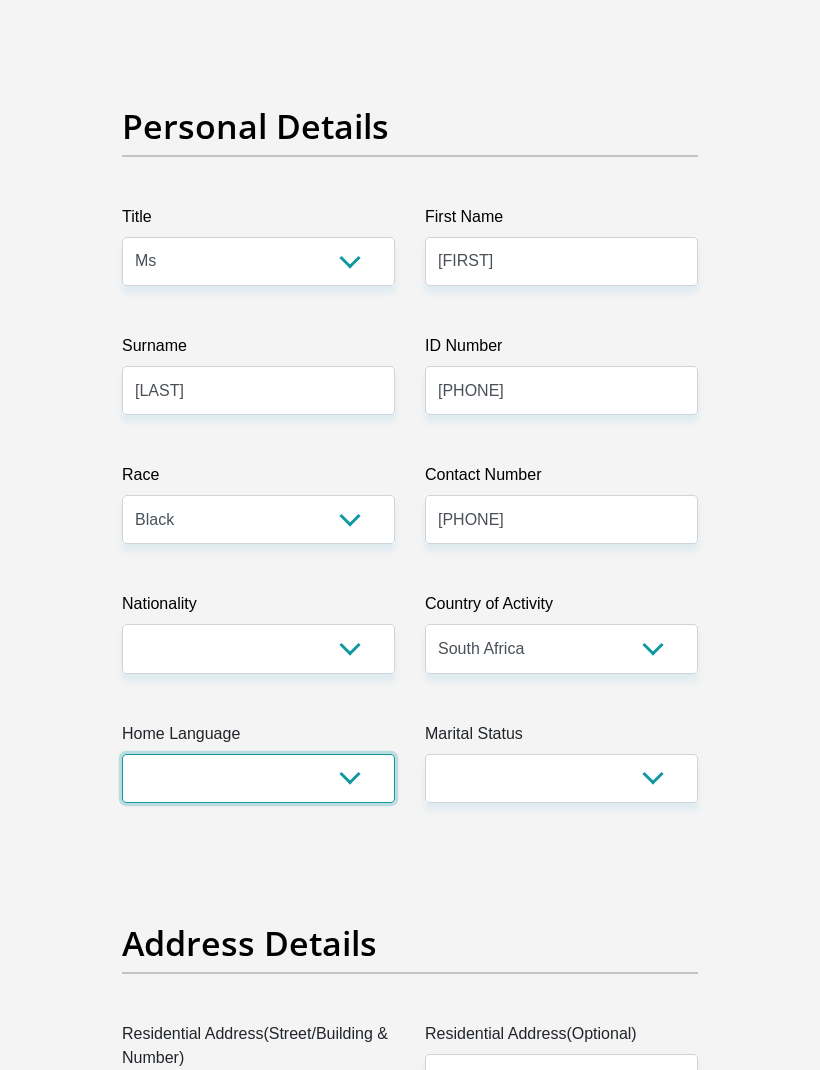 click on "Afrikaans
English
Sepedi
South Ndebele
Southern Sotho
Swati
Tsonga
Tswana
Venda
Xhosa
Zulu
Other" at bounding box center (258, 778) 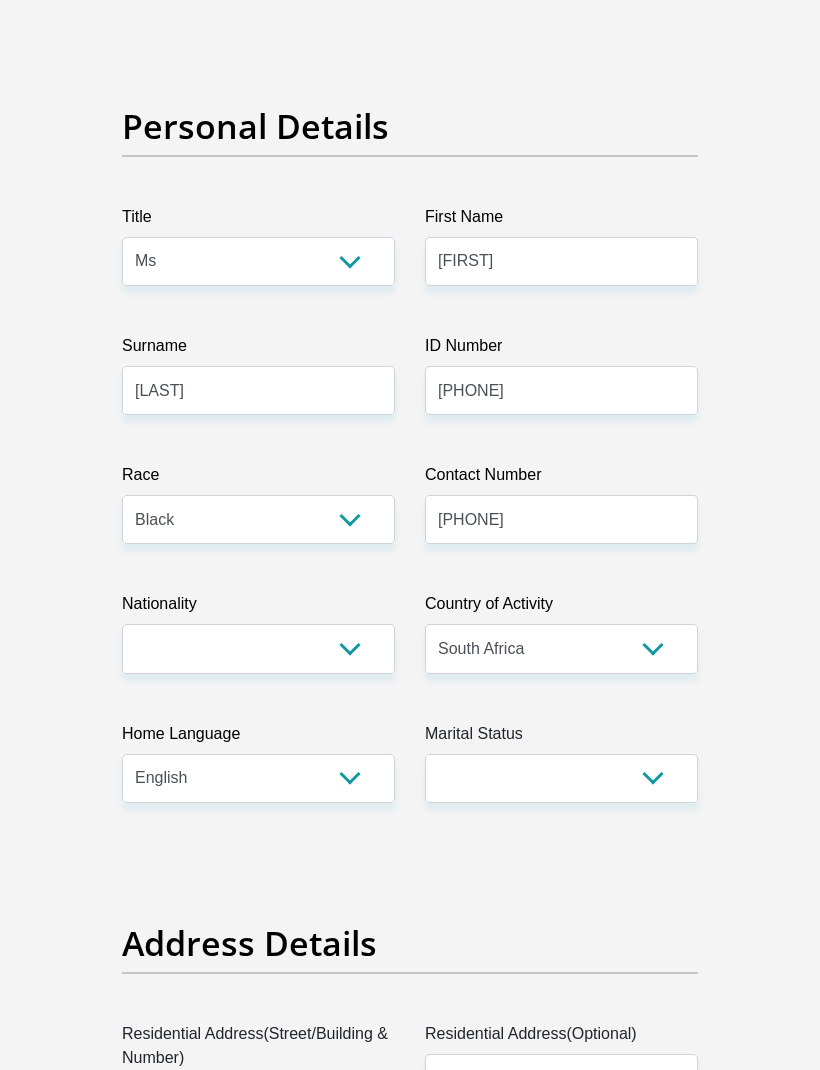 click on "Marital Status" at bounding box center (561, 738) 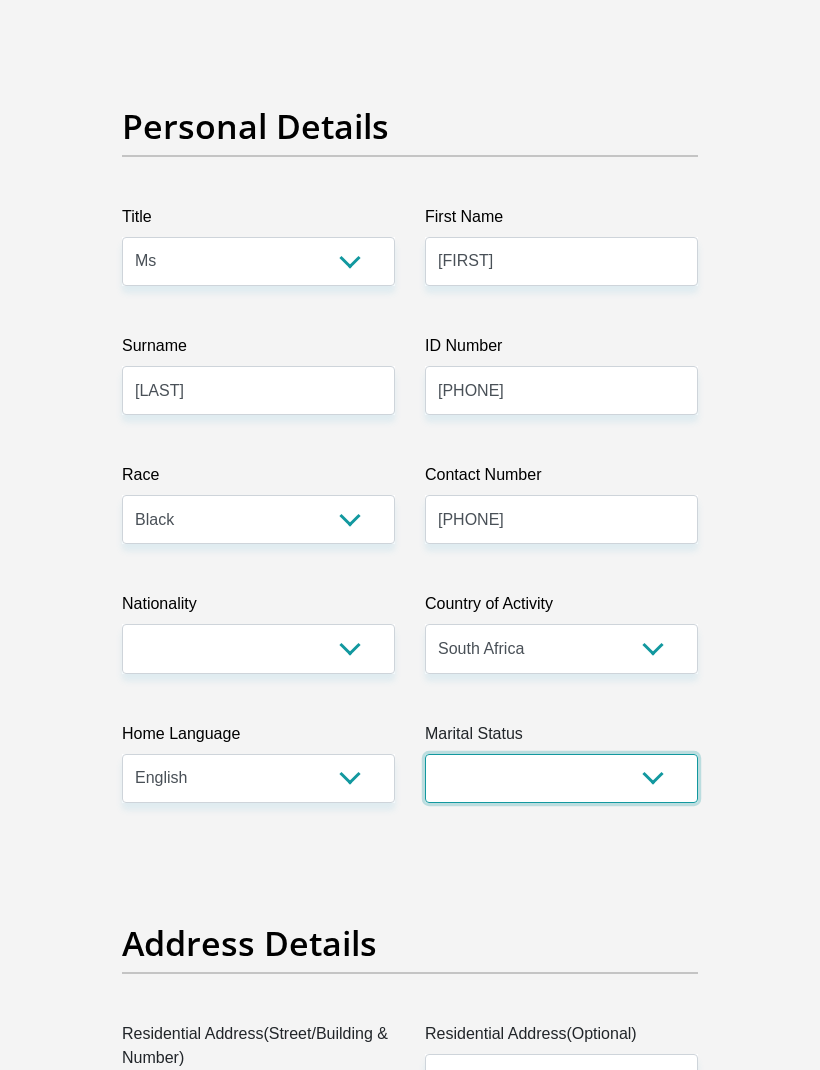 click on "Married ANC
Single
Divorced
Widowed
Married COP or Customary Law" at bounding box center (561, 778) 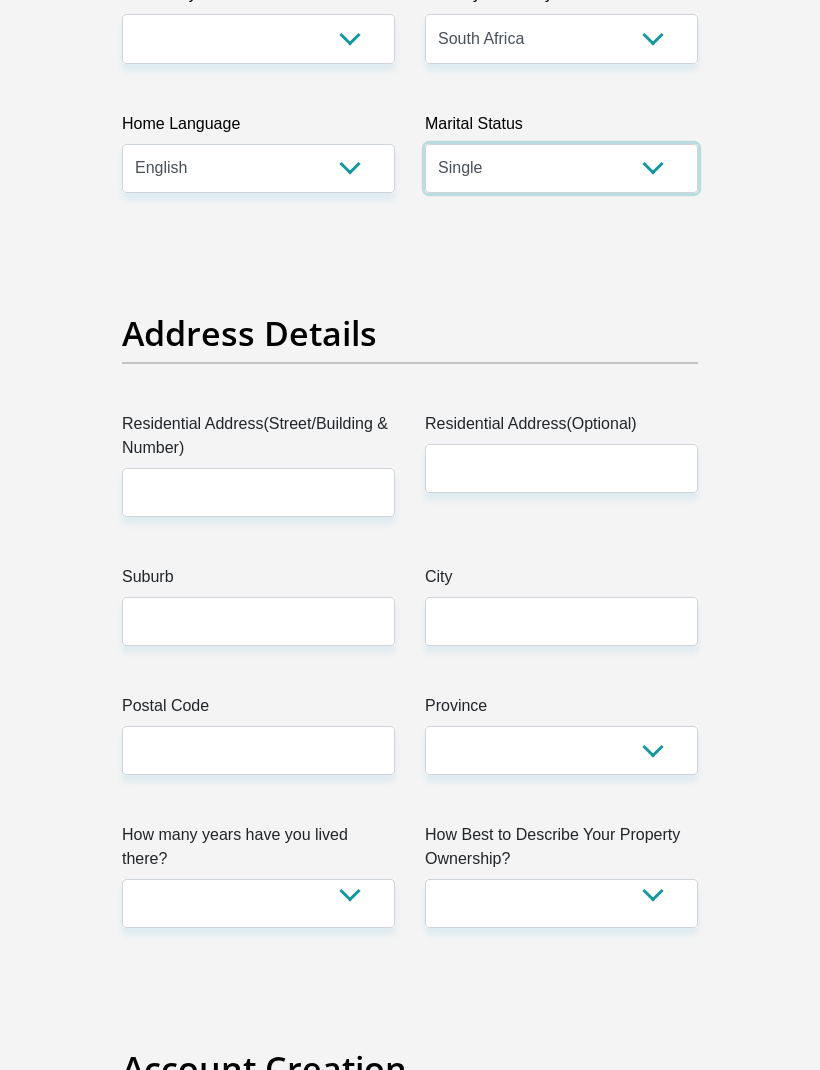 scroll, scrollTop: 786, scrollLeft: 0, axis: vertical 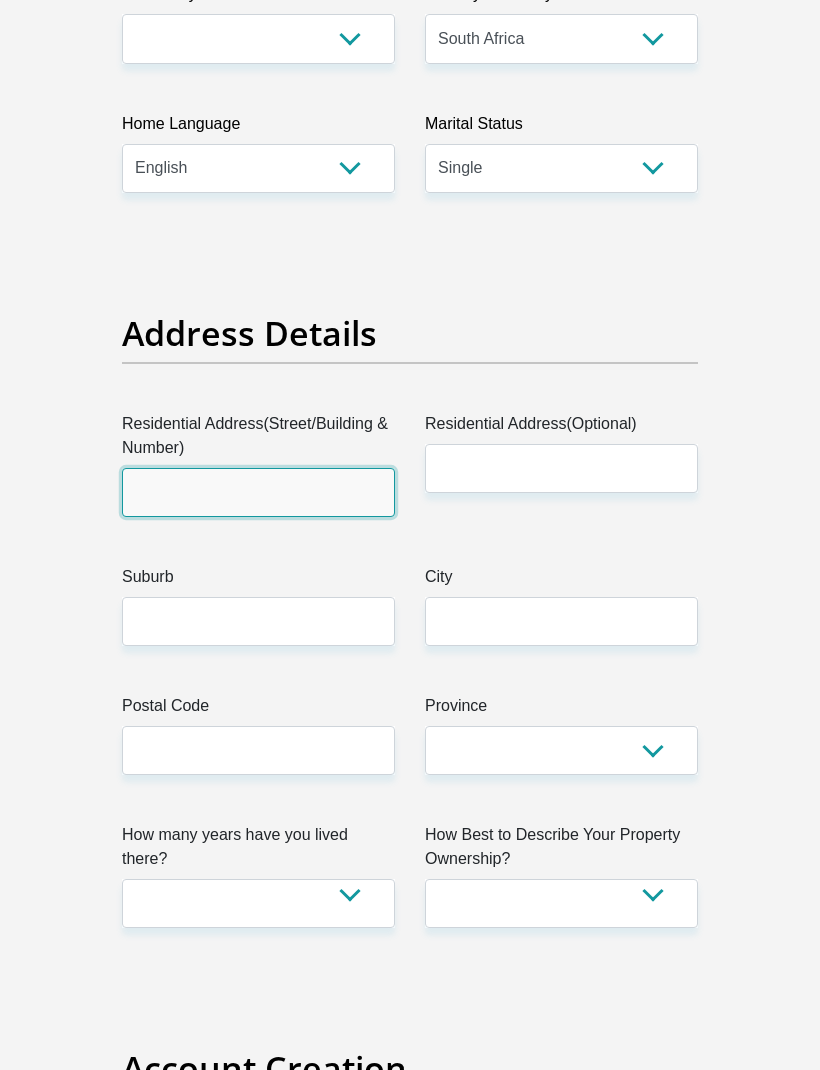 click on "Residential Address(Street/Building & Number)" at bounding box center (258, 492) 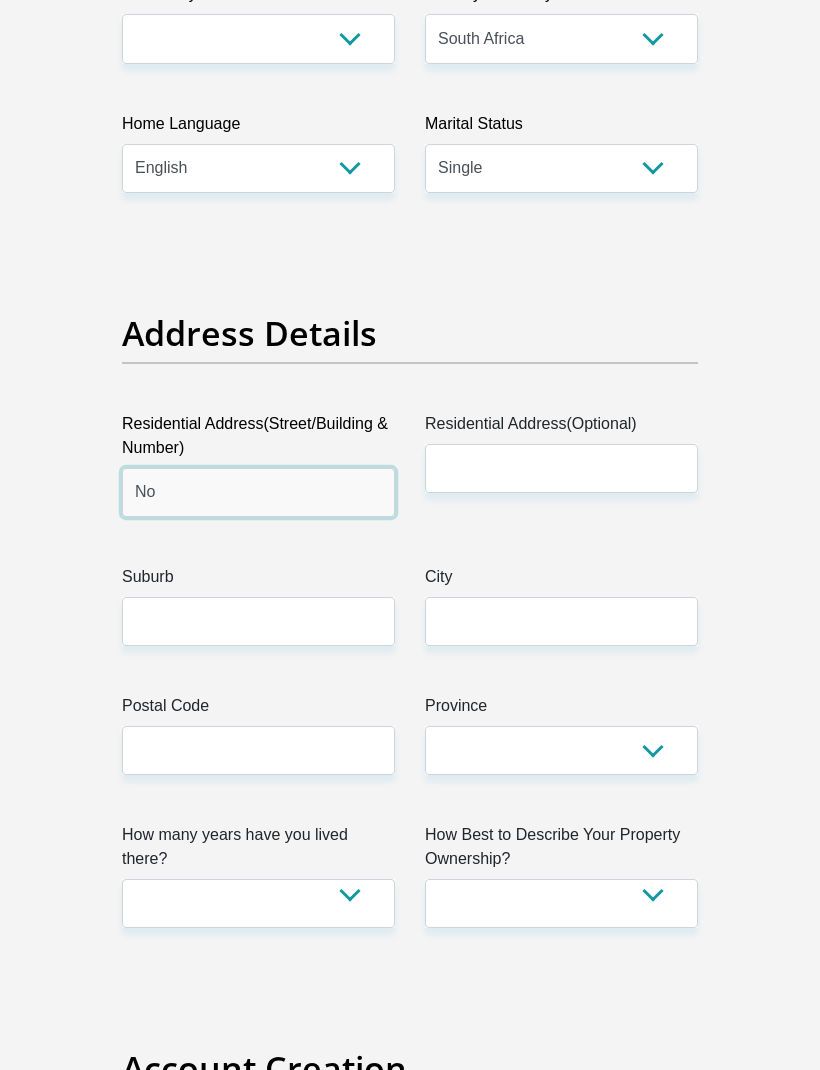 type on "N" 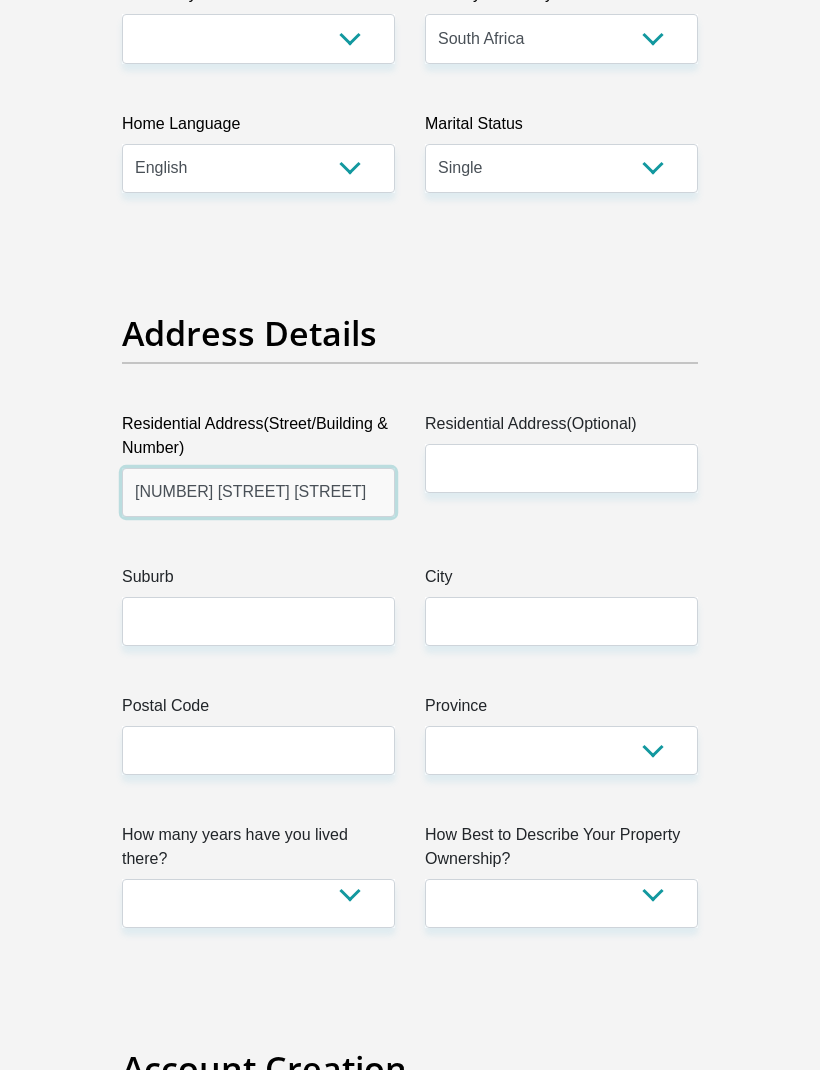 type on "[NUMBER] [STREET] [STREET]" 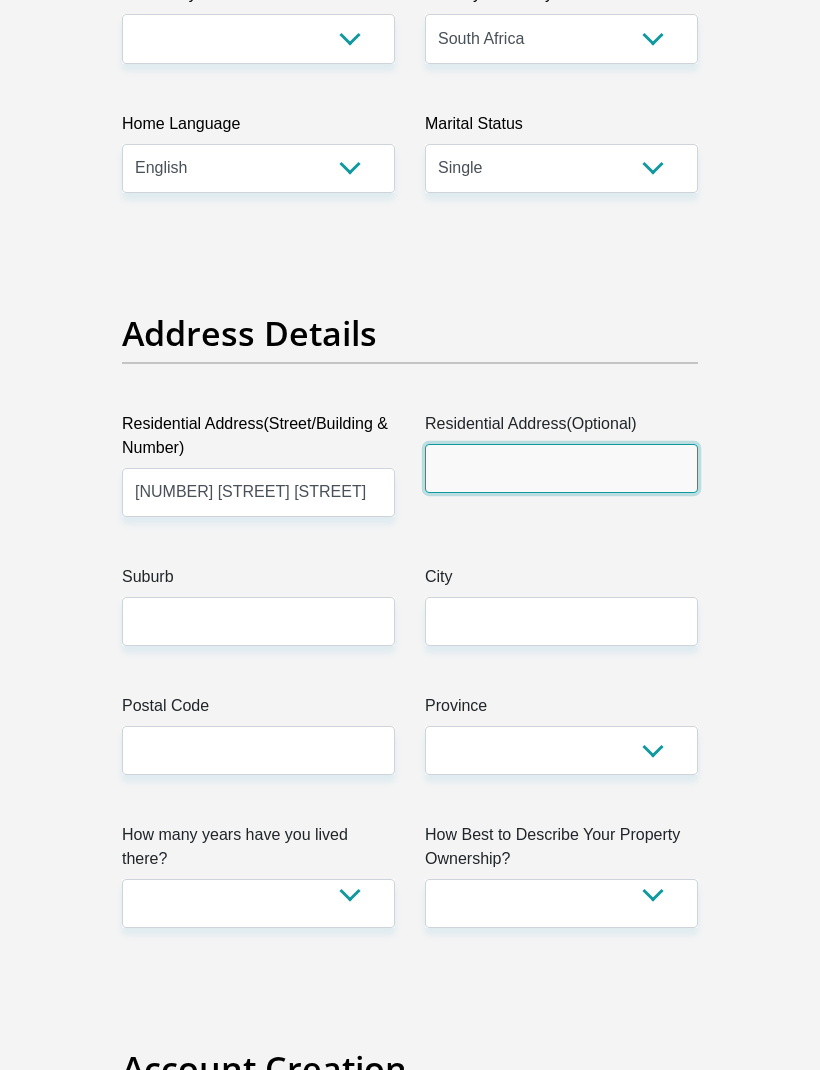click on "Residential Address(Optional)" at bounding box center [561, 468] 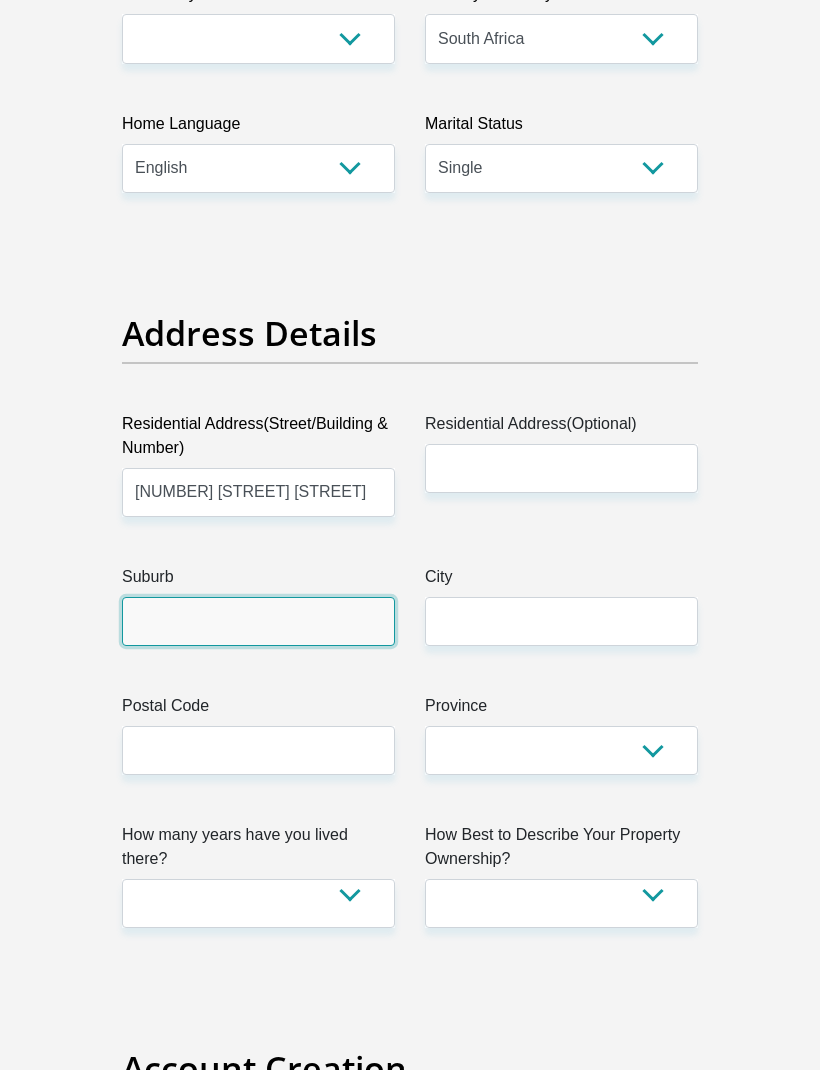 click on "Suburb" at bounding box center [258, 621] 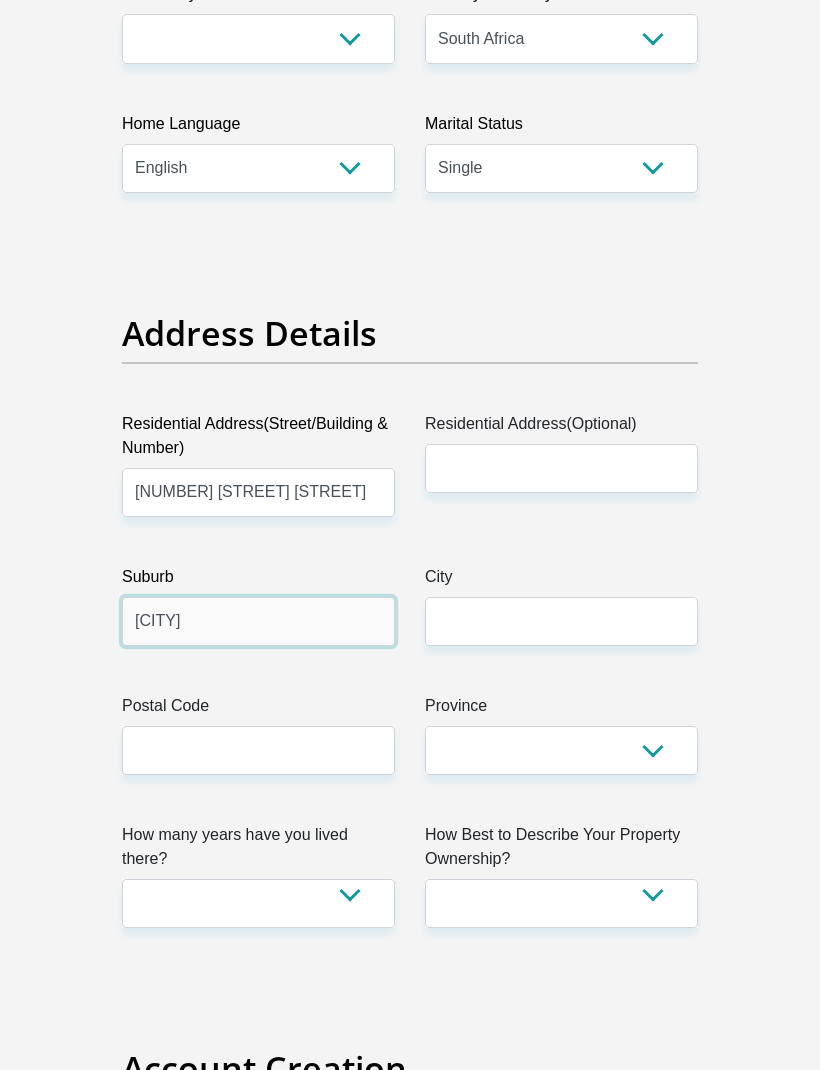 type on "[CITY]" 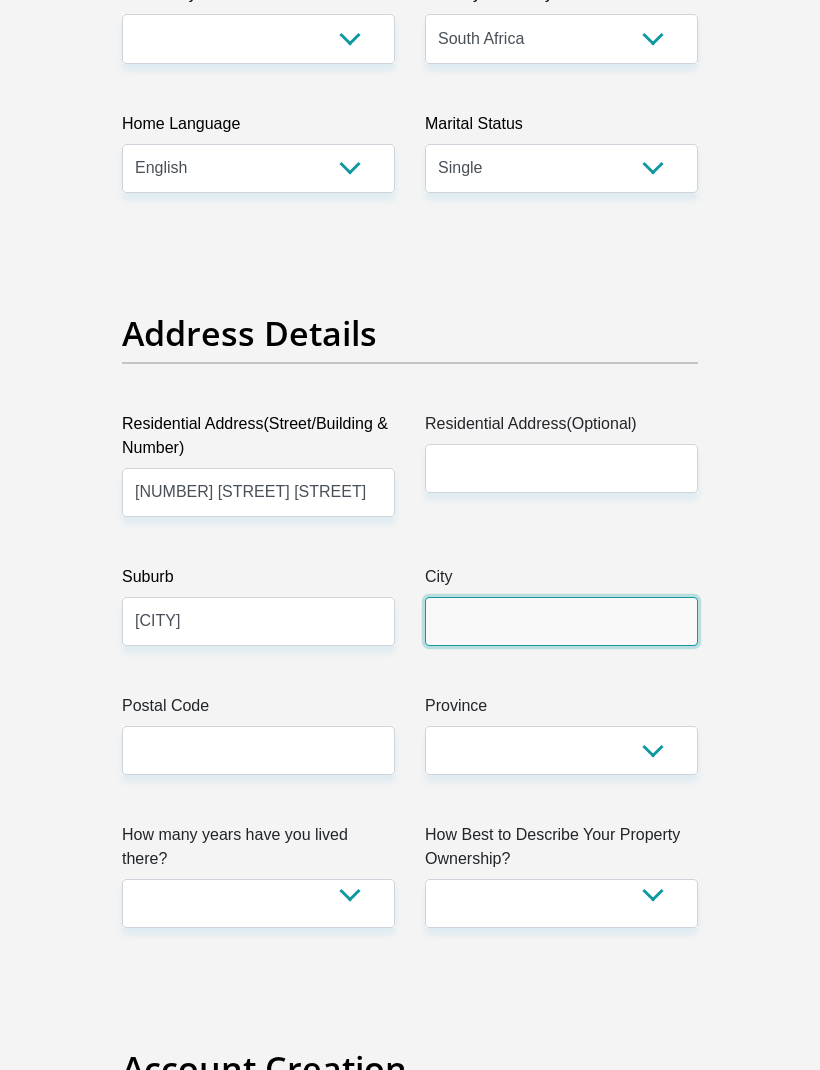 click on "City" at bounding box center [561, 621] 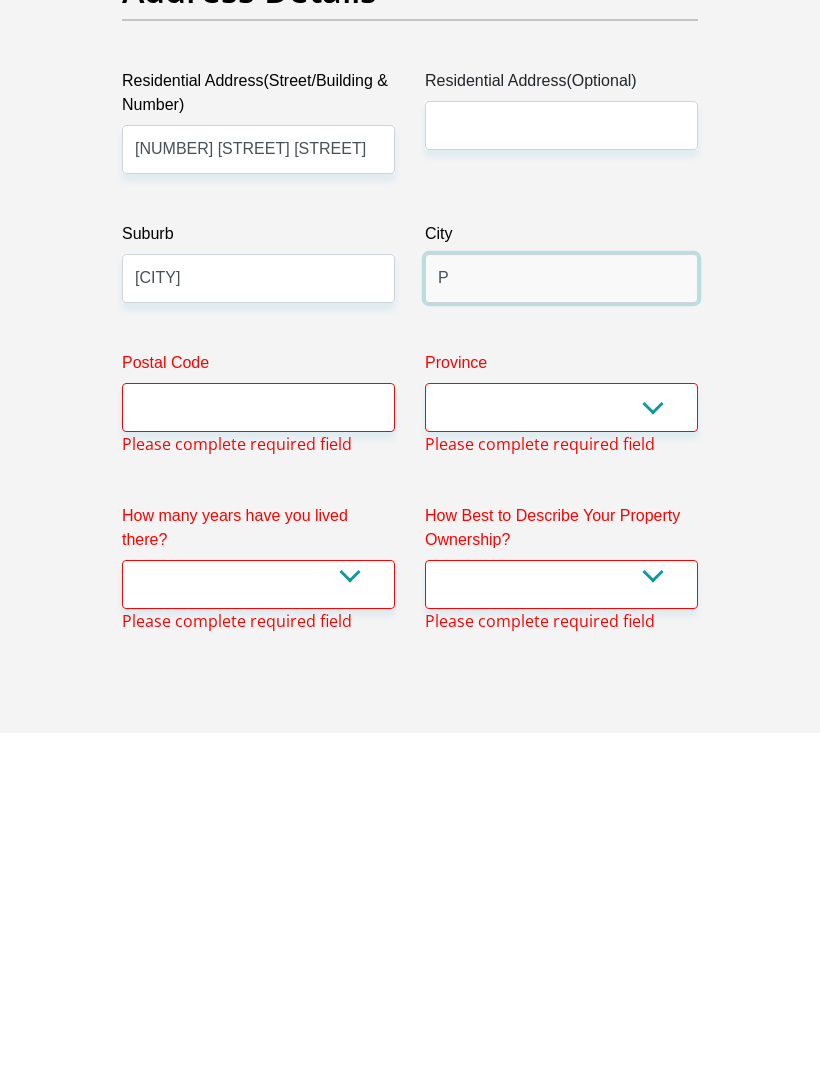 scroll, scrollTop: 792, scrollLeft: 0, axis: vertical 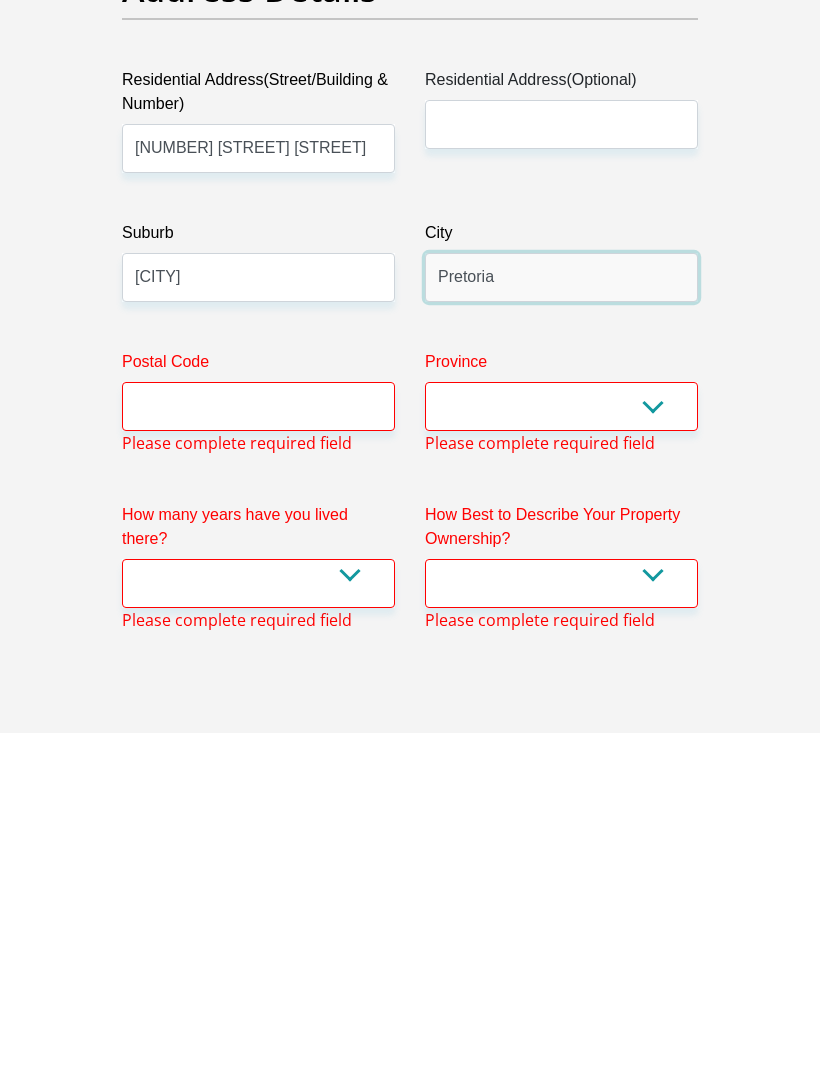 type on "Pretoria" 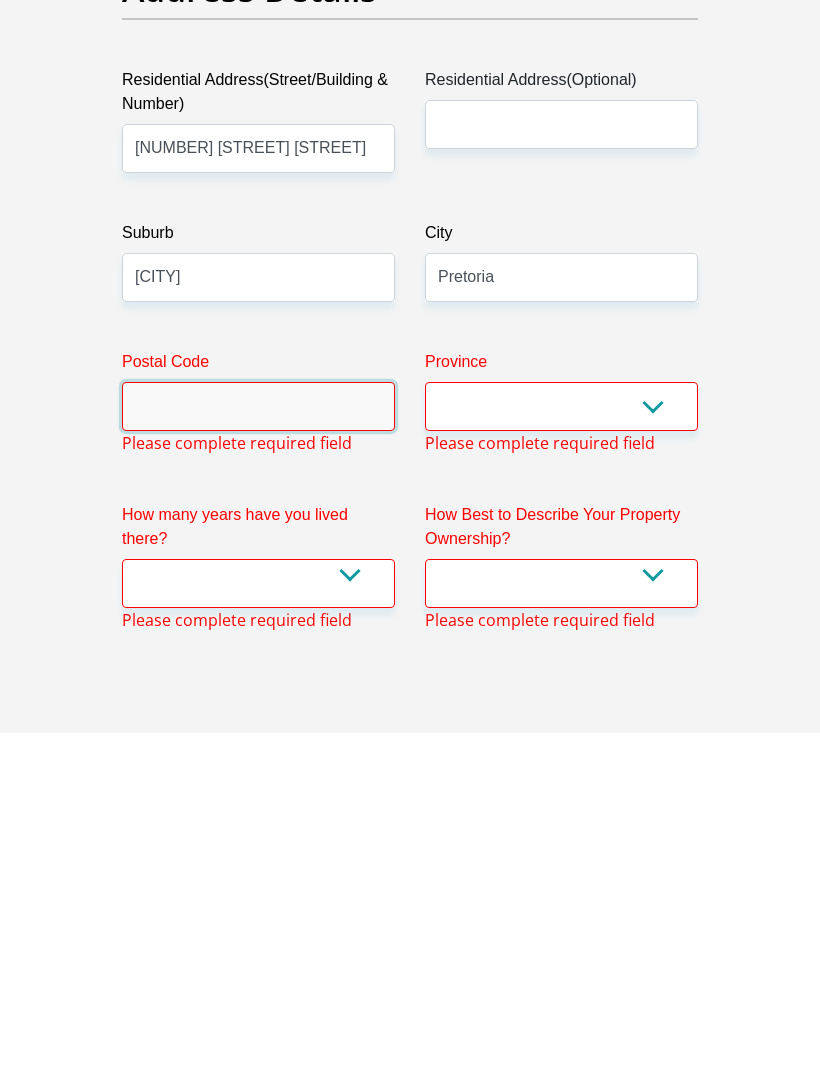 click on "Postal Code" at bounding box center (258, 744) 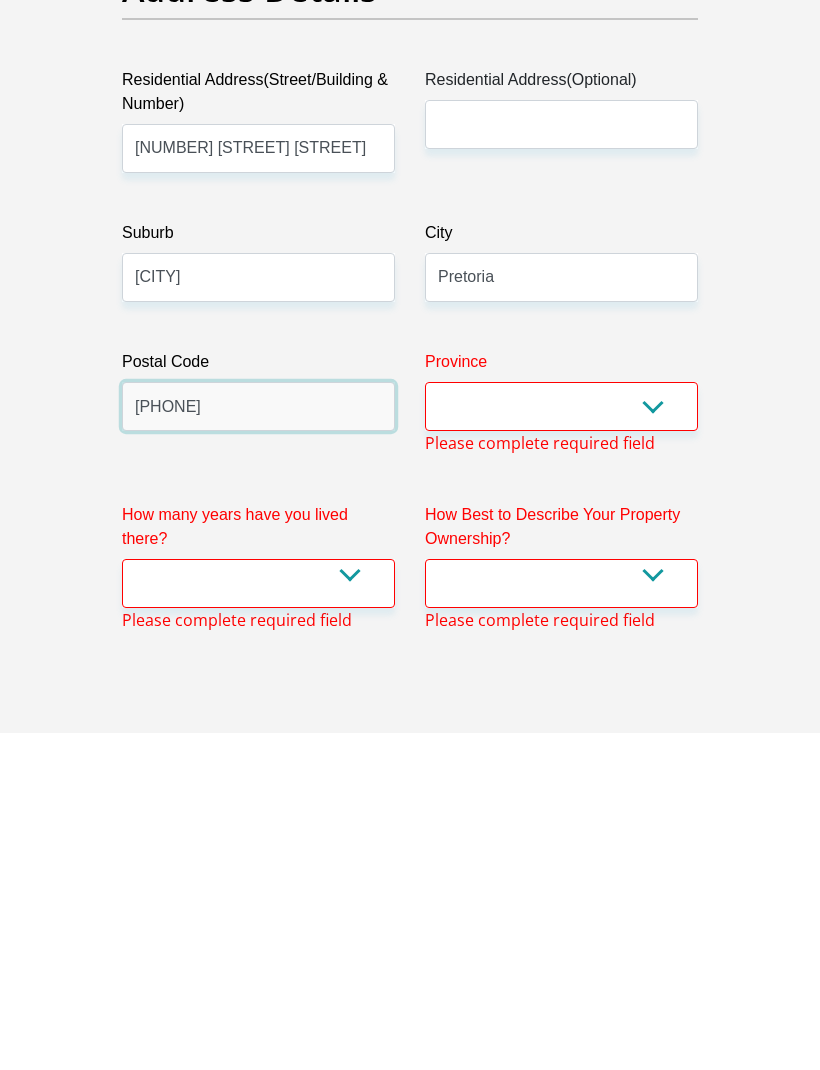 type on "[PHONE]" 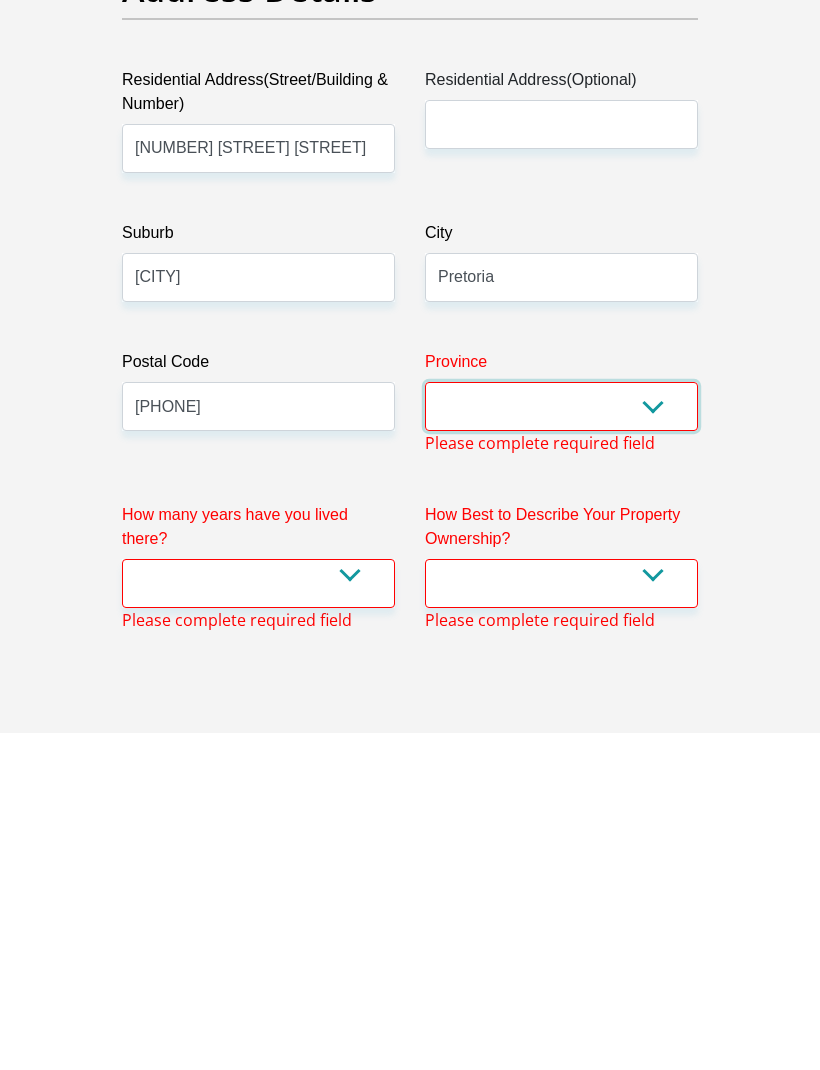 click on "Eastern Cape
Free State
Gauteng
KwaZulu-Natal
Limpopo
Mpumalanga
Northern Cape
North West
Western Cape" at bounding box center (561, 744) 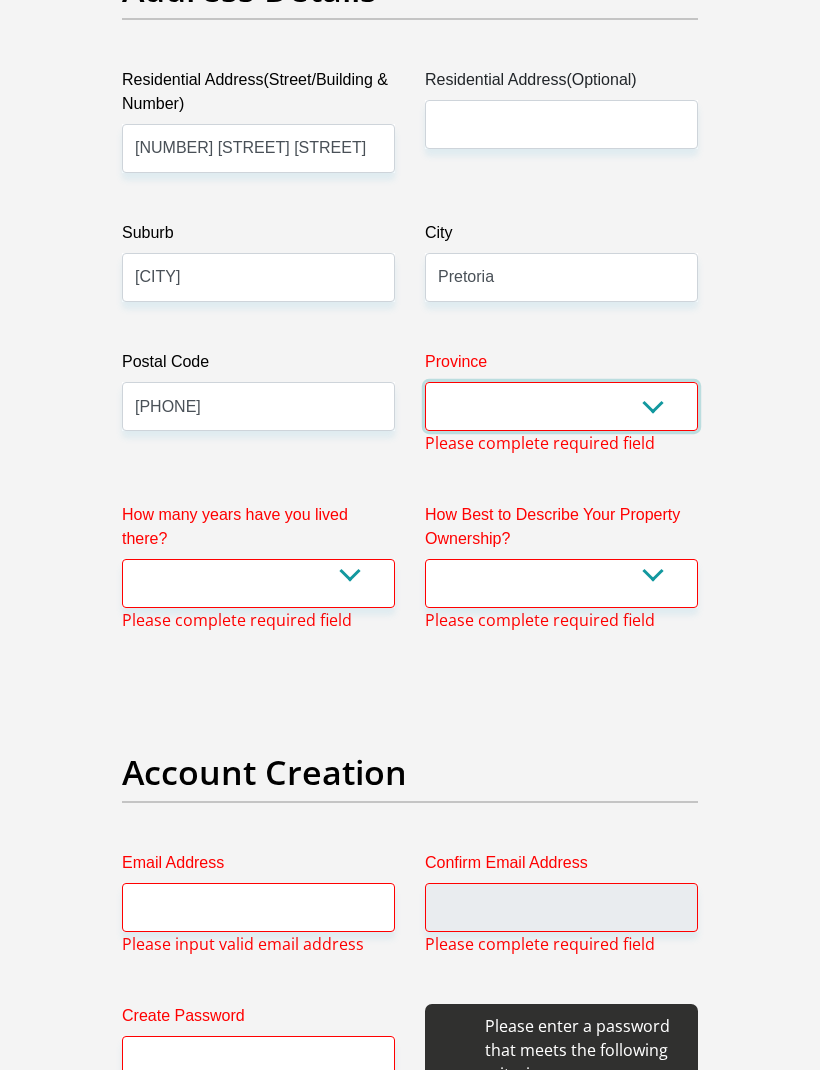 select on "Gauteng" 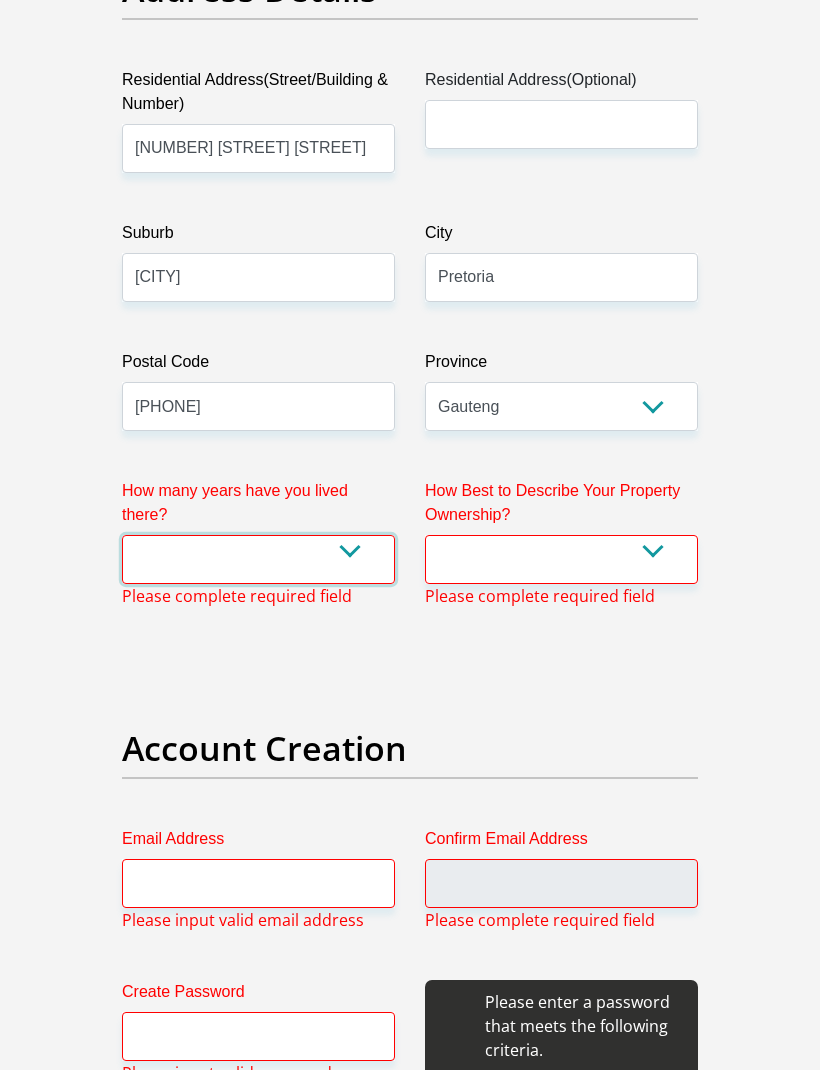 click on "less than 1 year
1-3 years
3-5 years
5+ years" at bounding box center [258, 559] 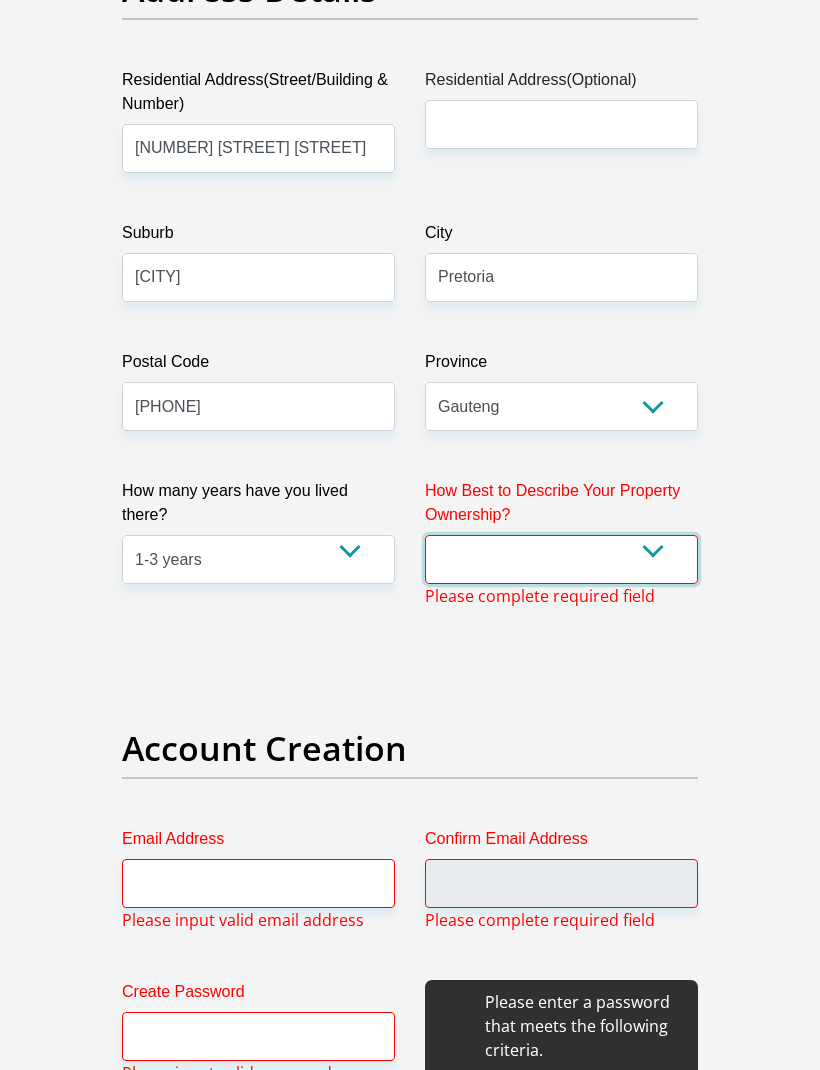 click on "Owned
Rented
Family Owned
Company Dwelling" at bounding box center (561, 559) 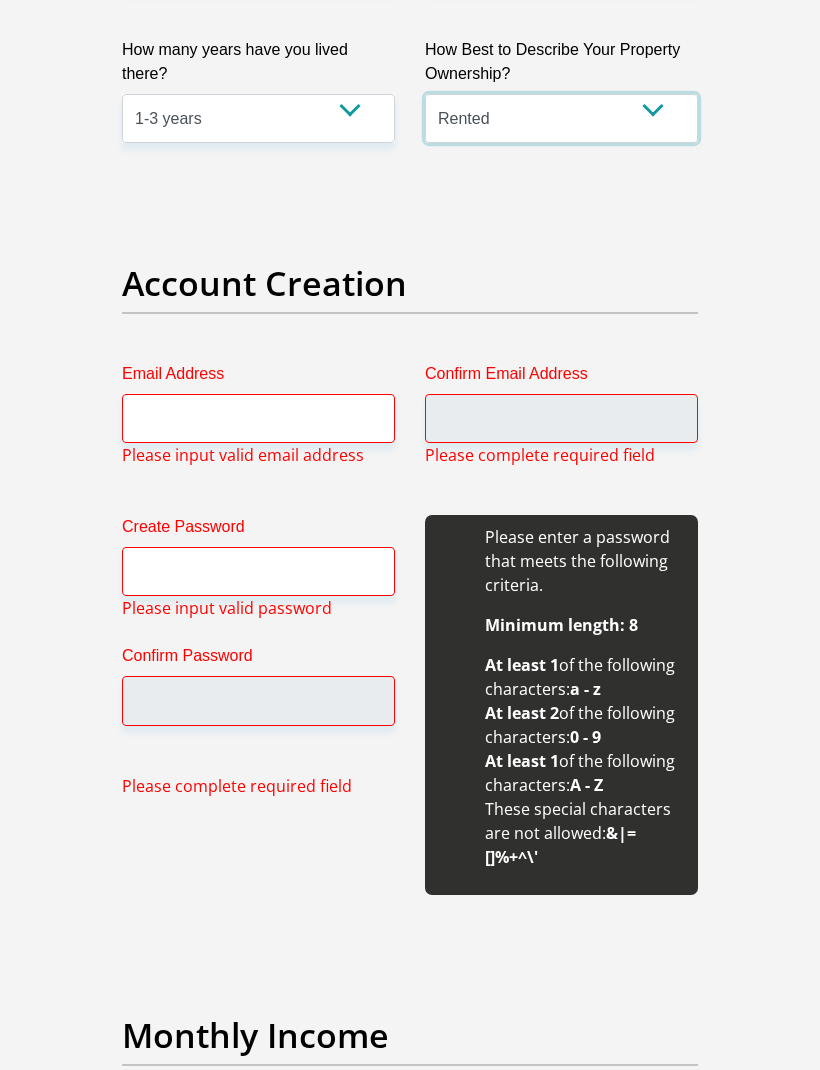 scroll, scrollTop: 1571, scrollLeft: 0, axis: vertical 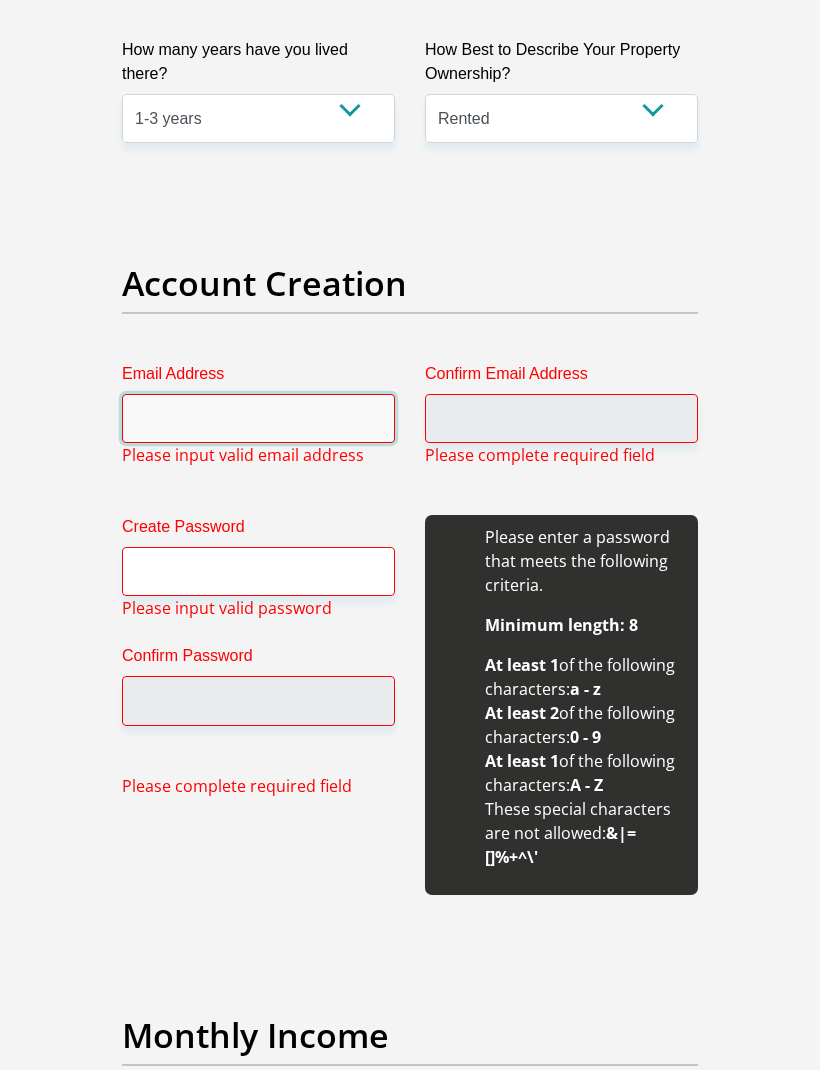 click on "Email Address" at bounding box center [258, 418] 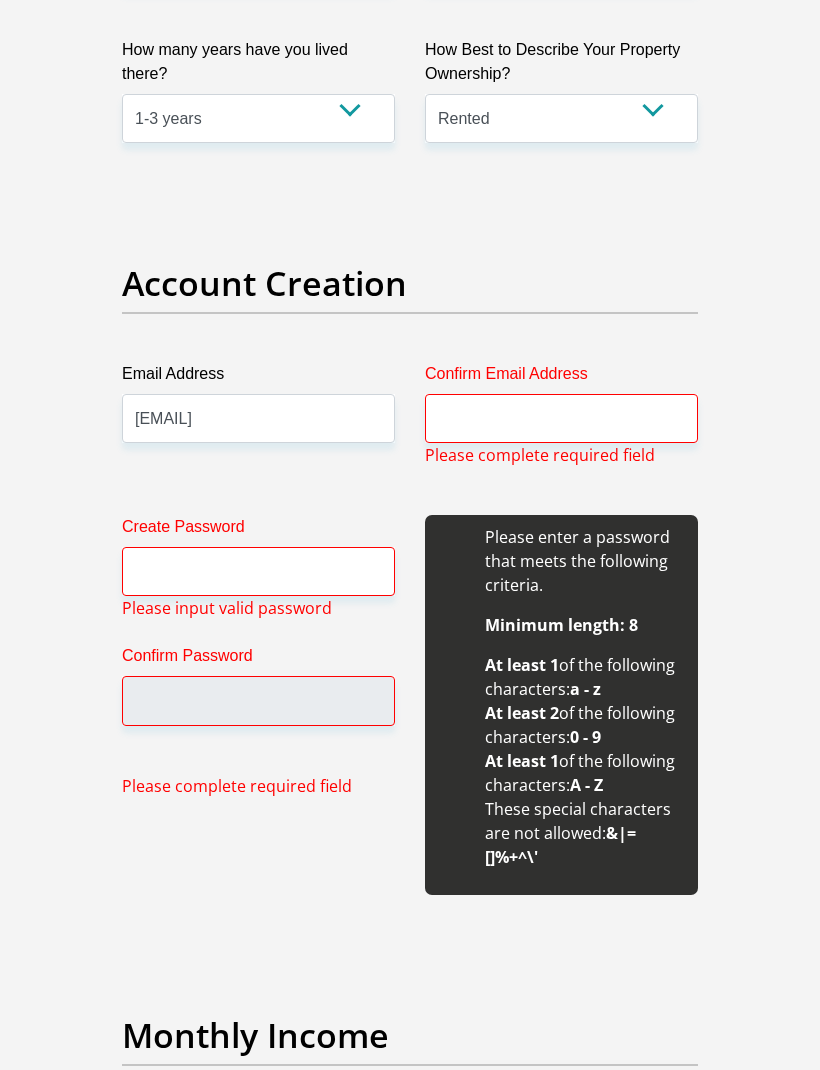 click on "Confirm Email Address" at bounding box center [561, 378] 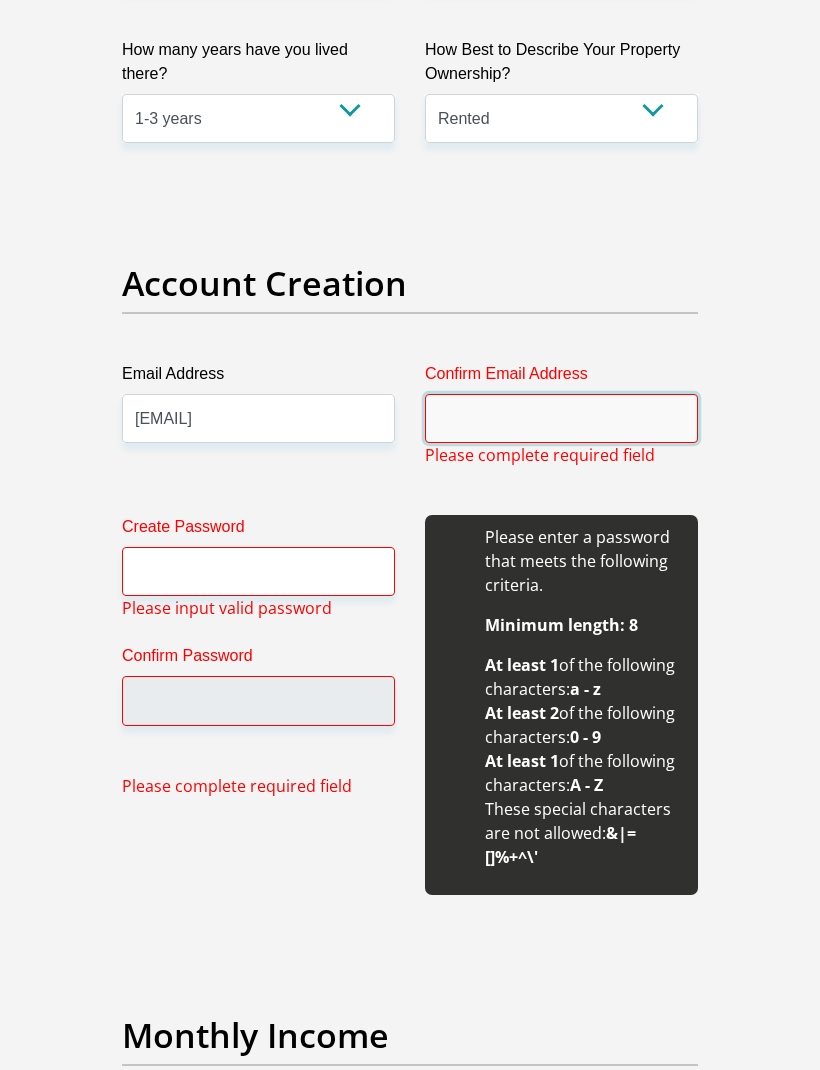 type on "[EMAIL]" 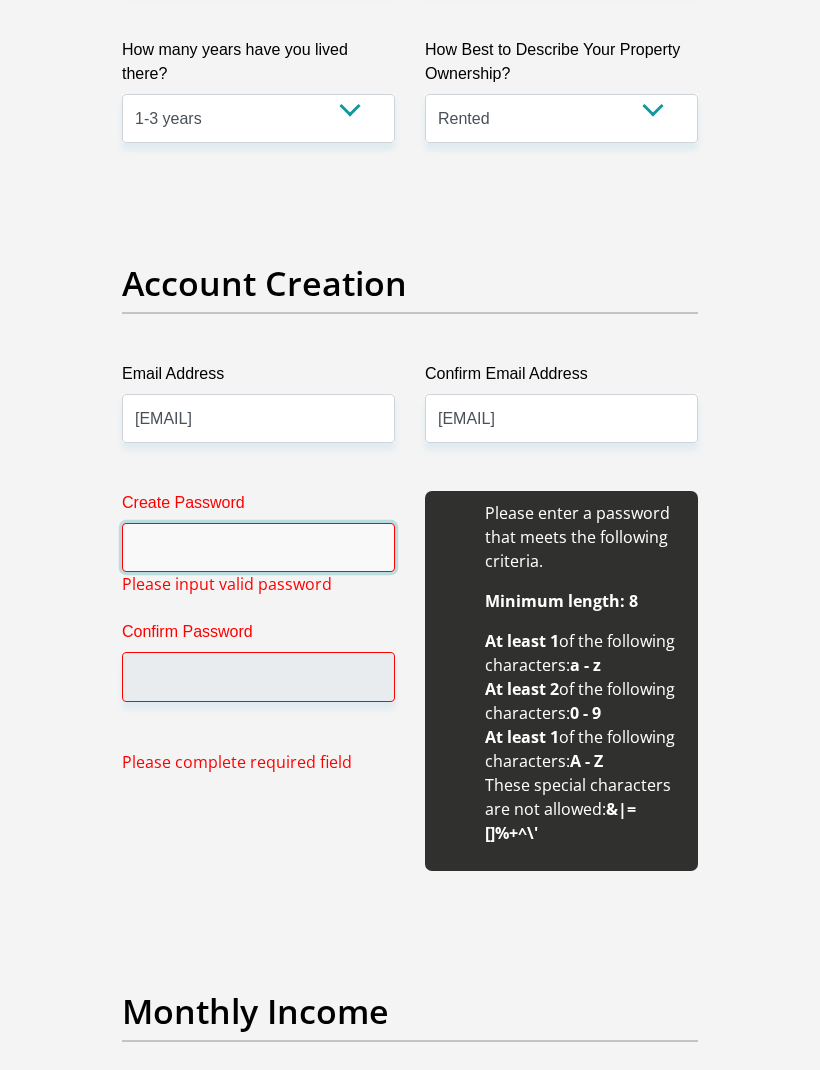 click on "Create Password" at bounding box center (258, 547) 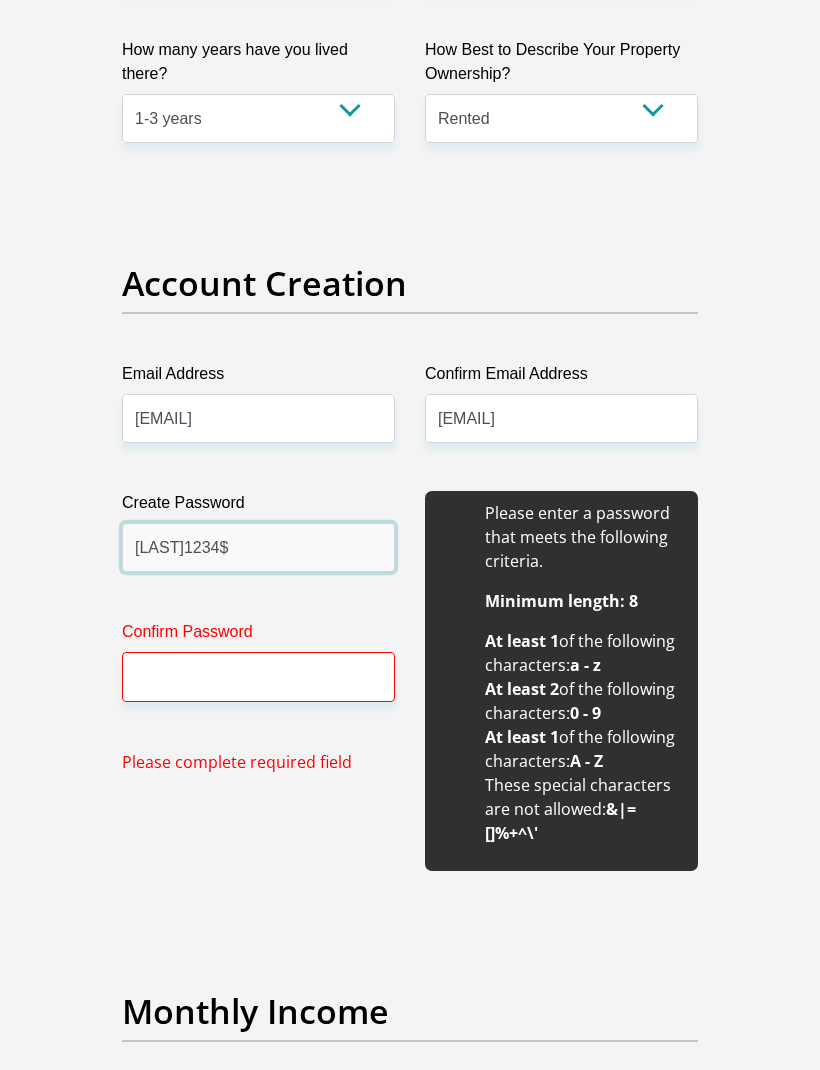 type on "[LAST]1234$" 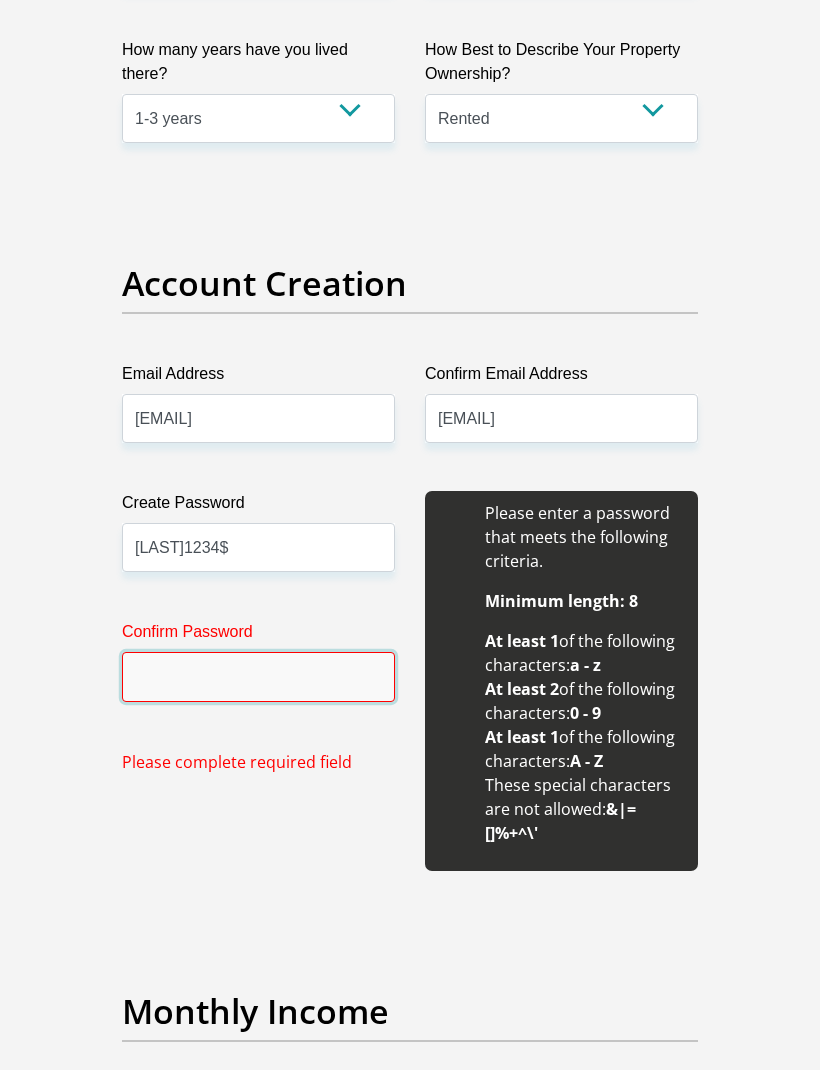 click on "Confirm Password" at bounding box center [258, 676] 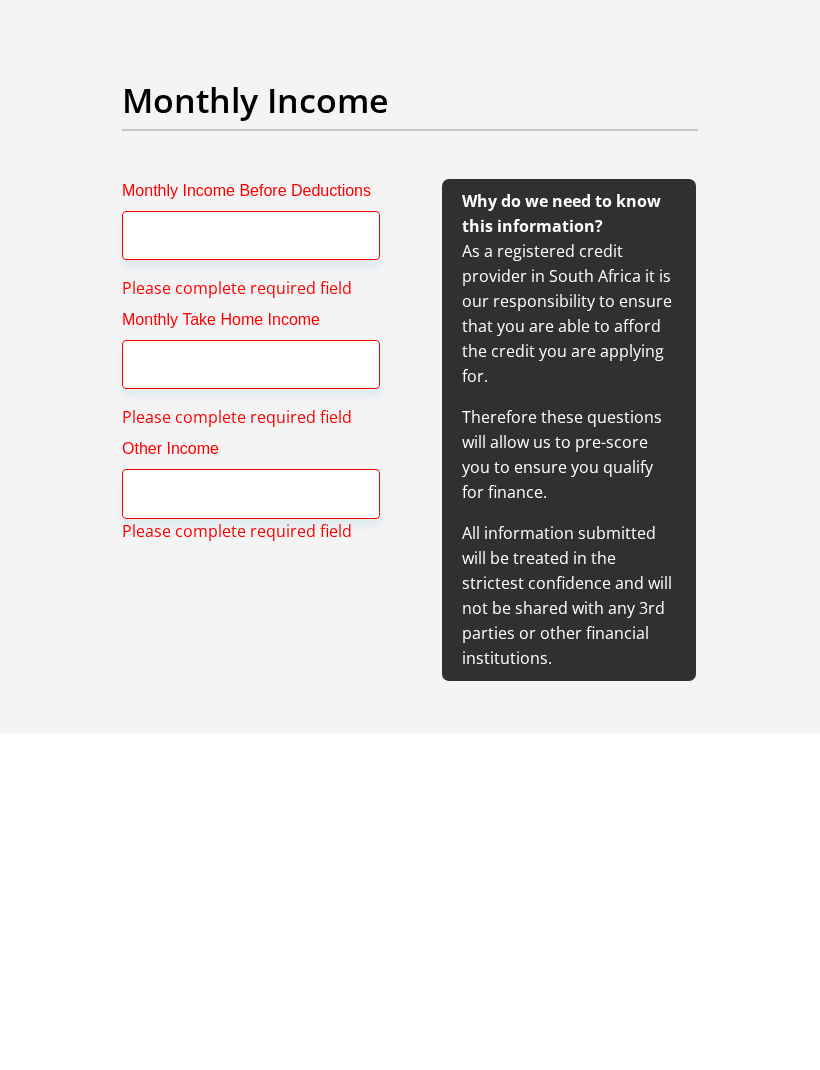 scroll, scrollTop: 2158, scrollLeft: 0, axis: vertical 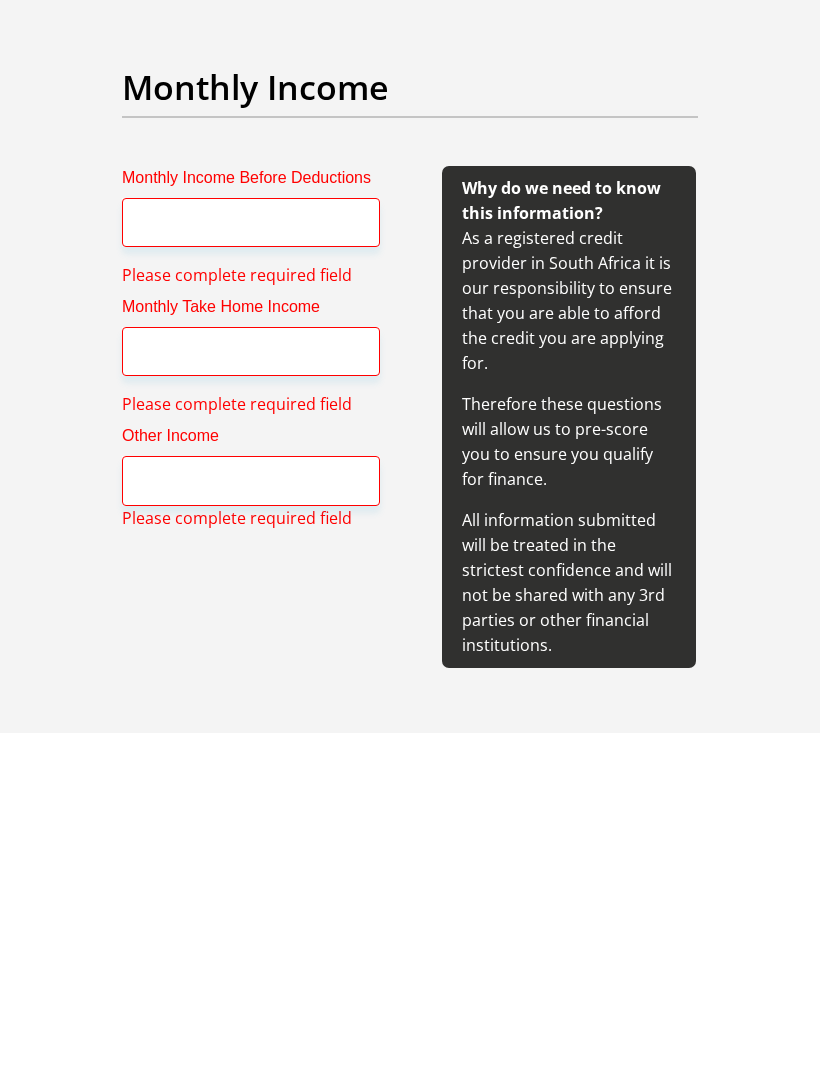type on "[LAST]1234$" 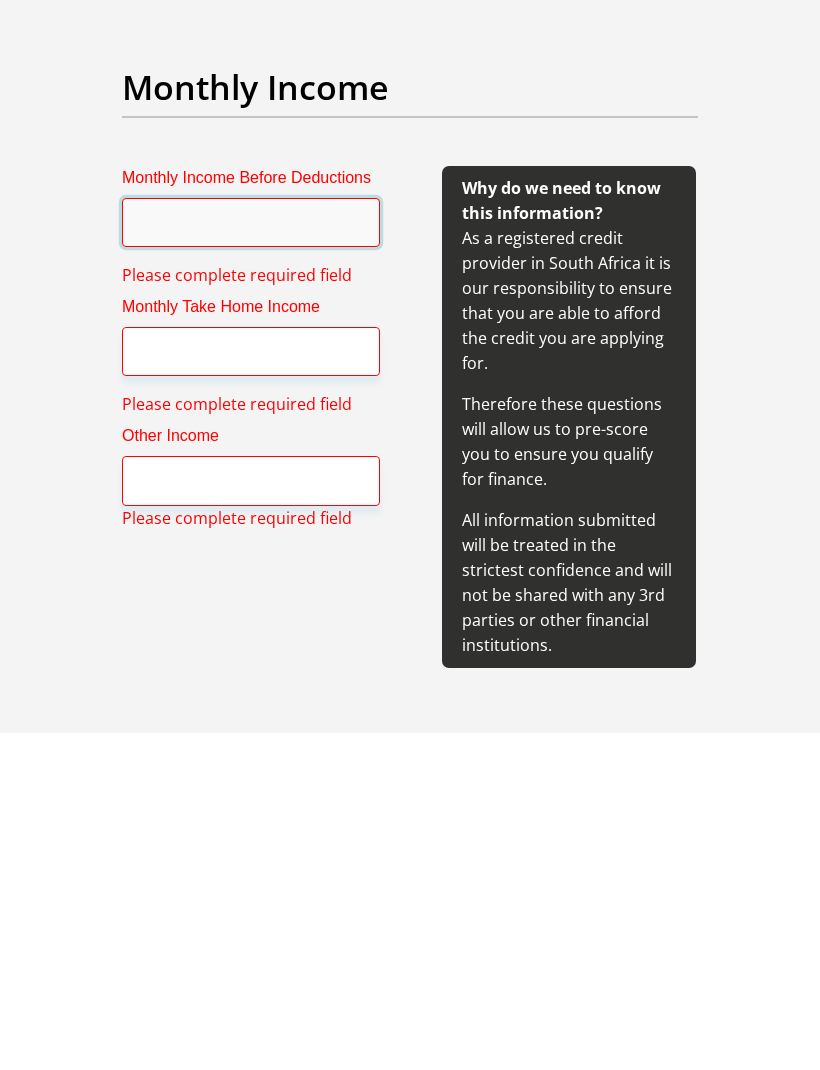 click on "Monthly Income Before Deductions" at bounding box center (251, 559) 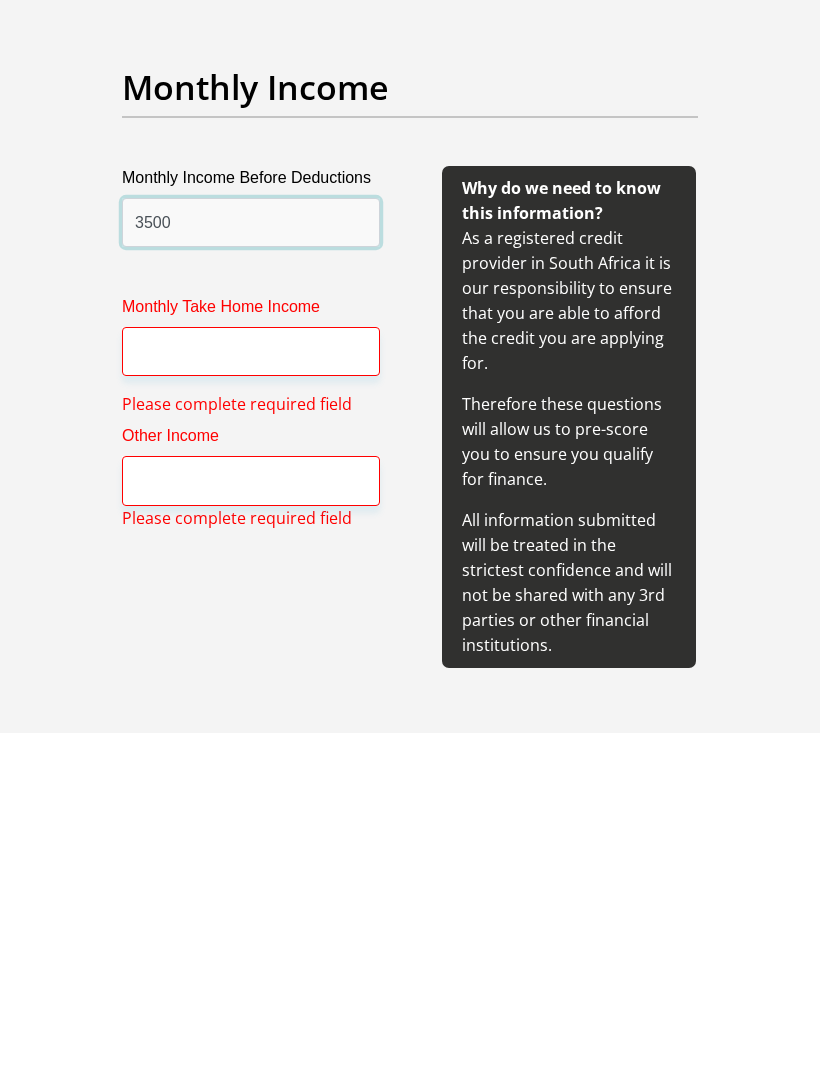 type on "3500" 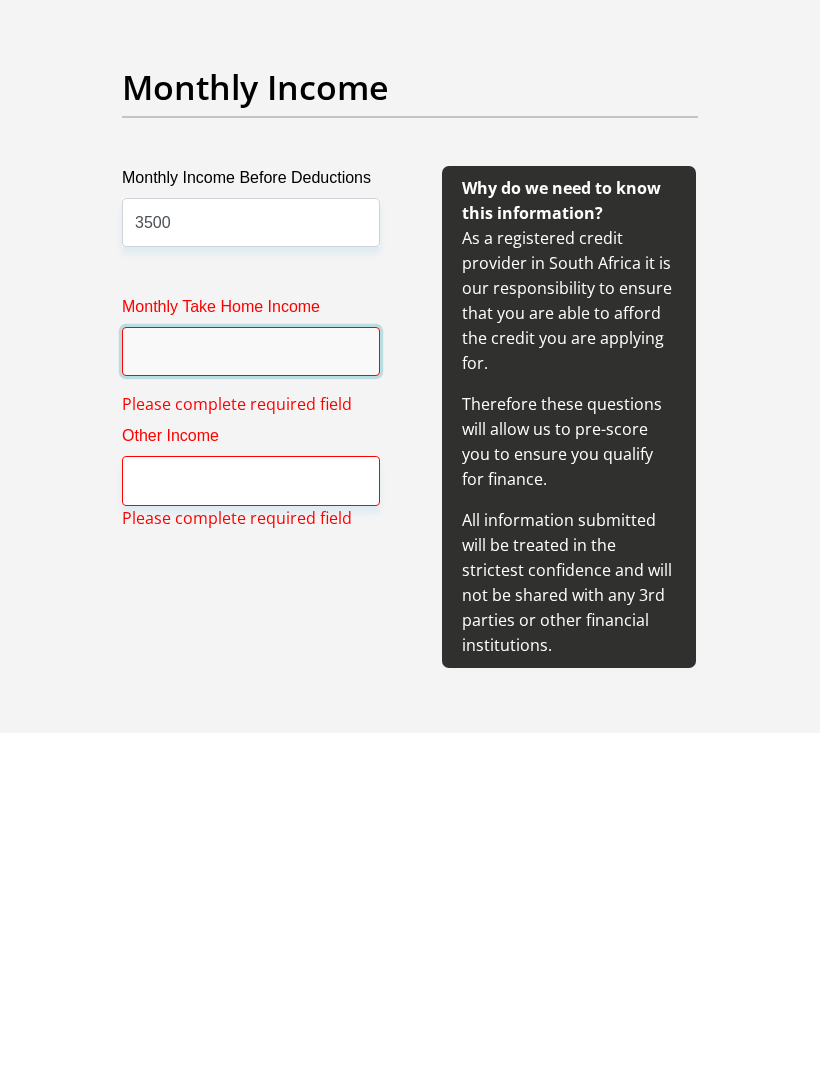 click on "Monthly Take Home Income" at bounding box center (251, 688) 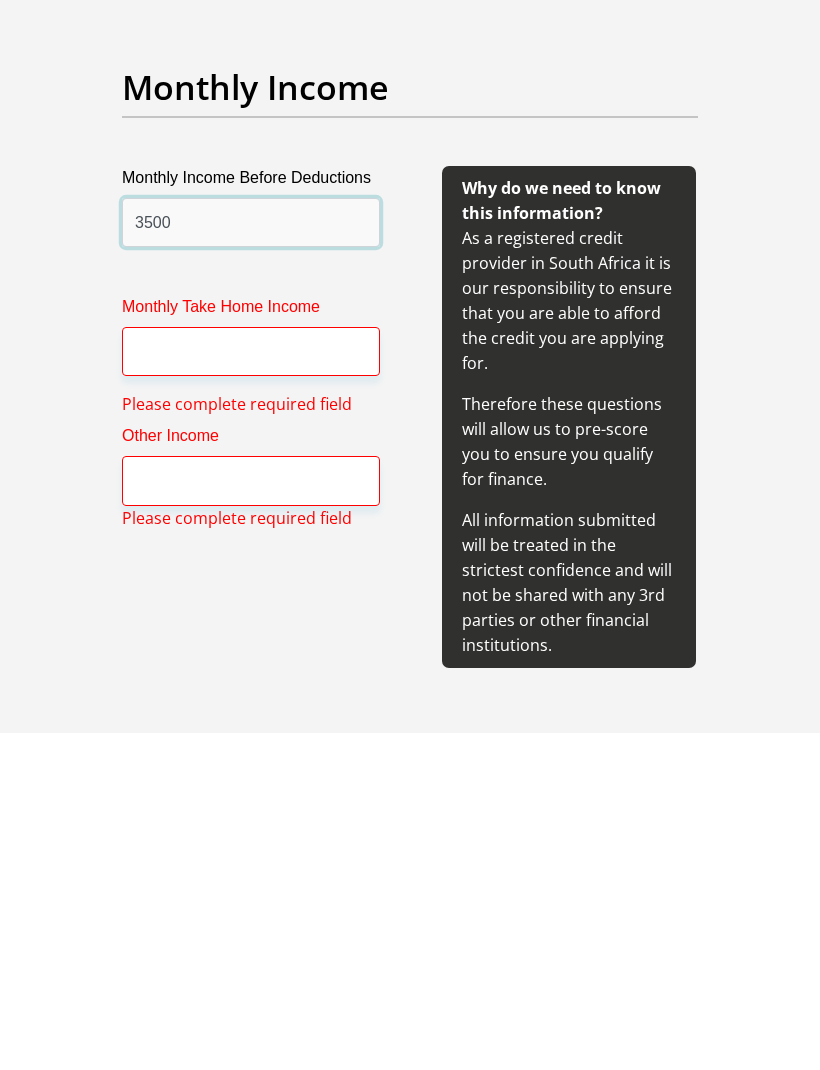 click on "3500" at bounding box center (251, 559) 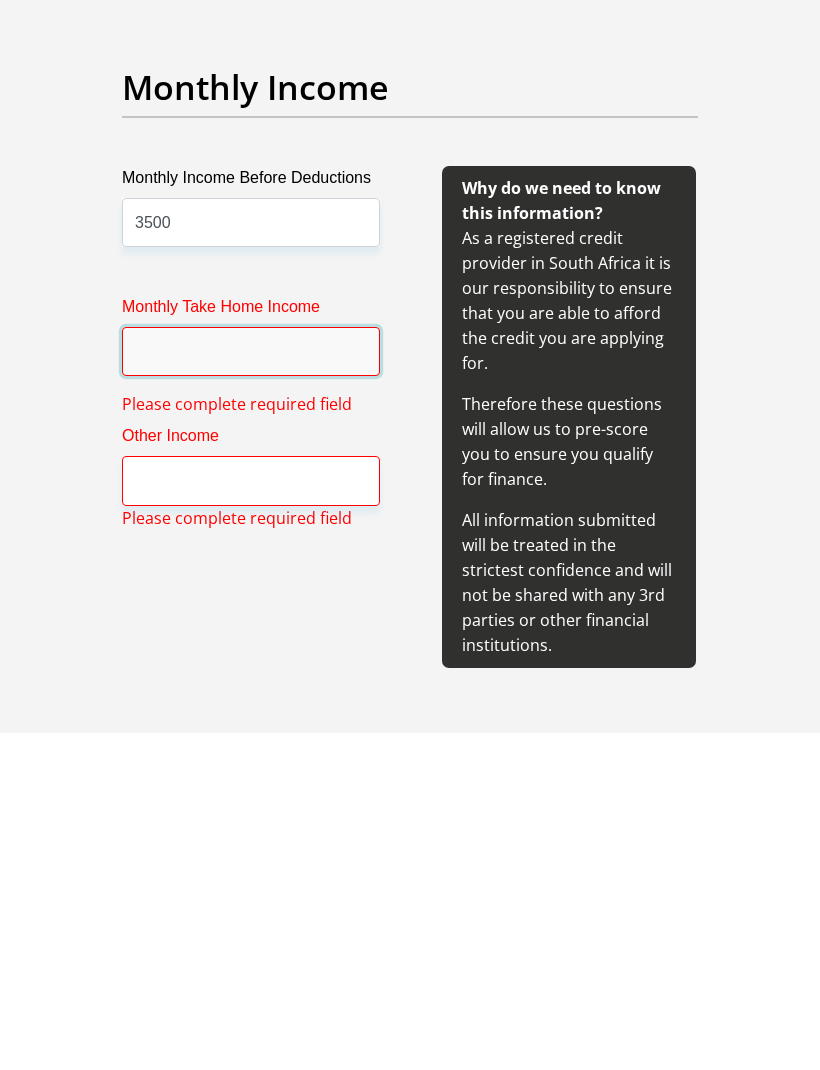 click on "Monthly Take Home Income" at bounding box center (251, 688) 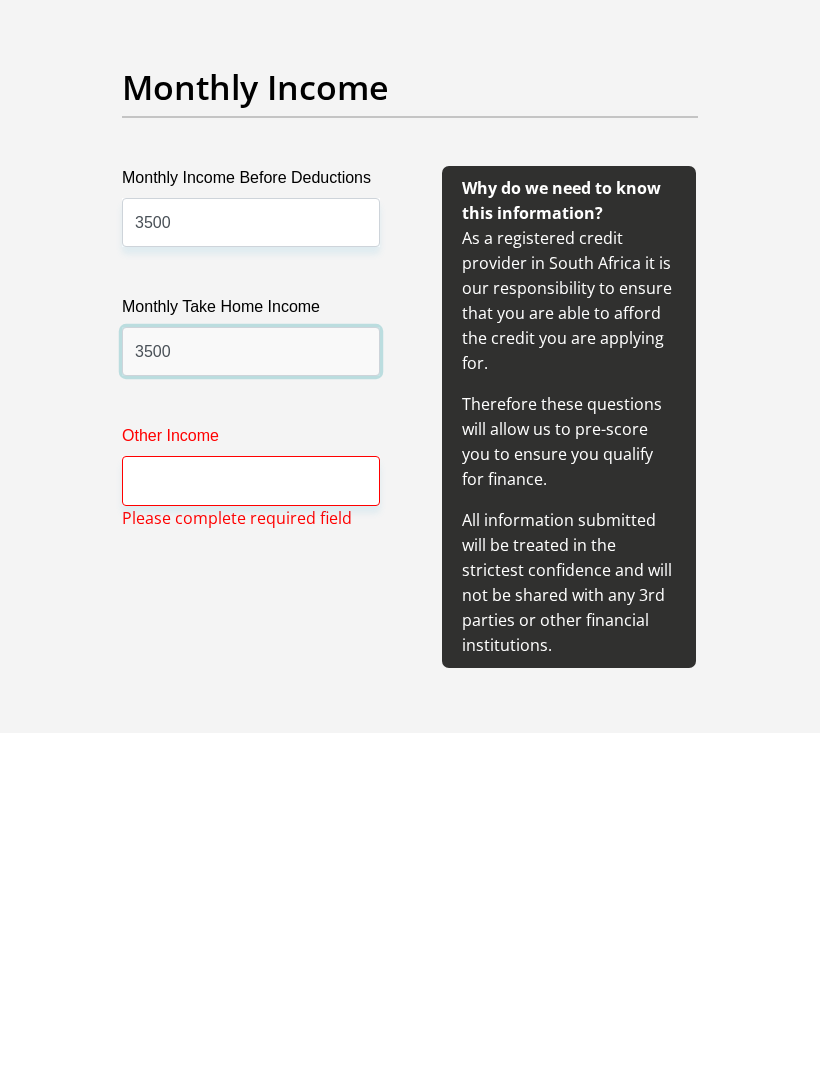 type on "3500" 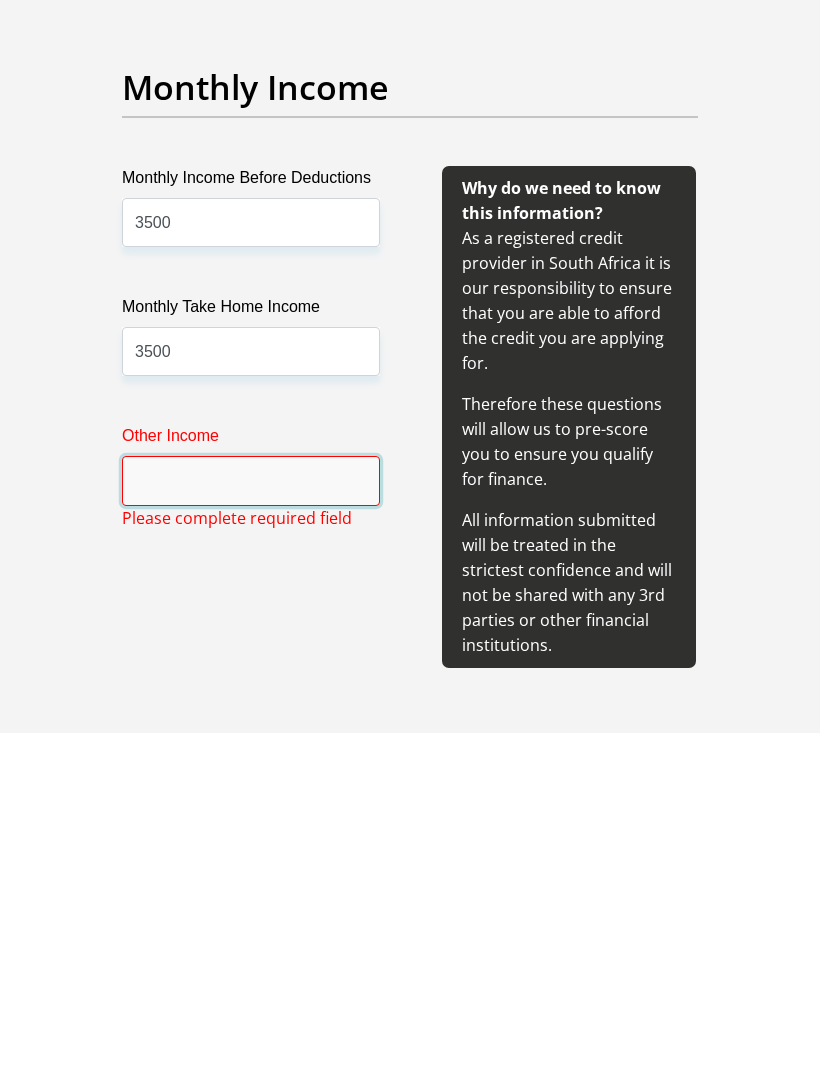 click on "Other Income" at bounding box center (251, 817) 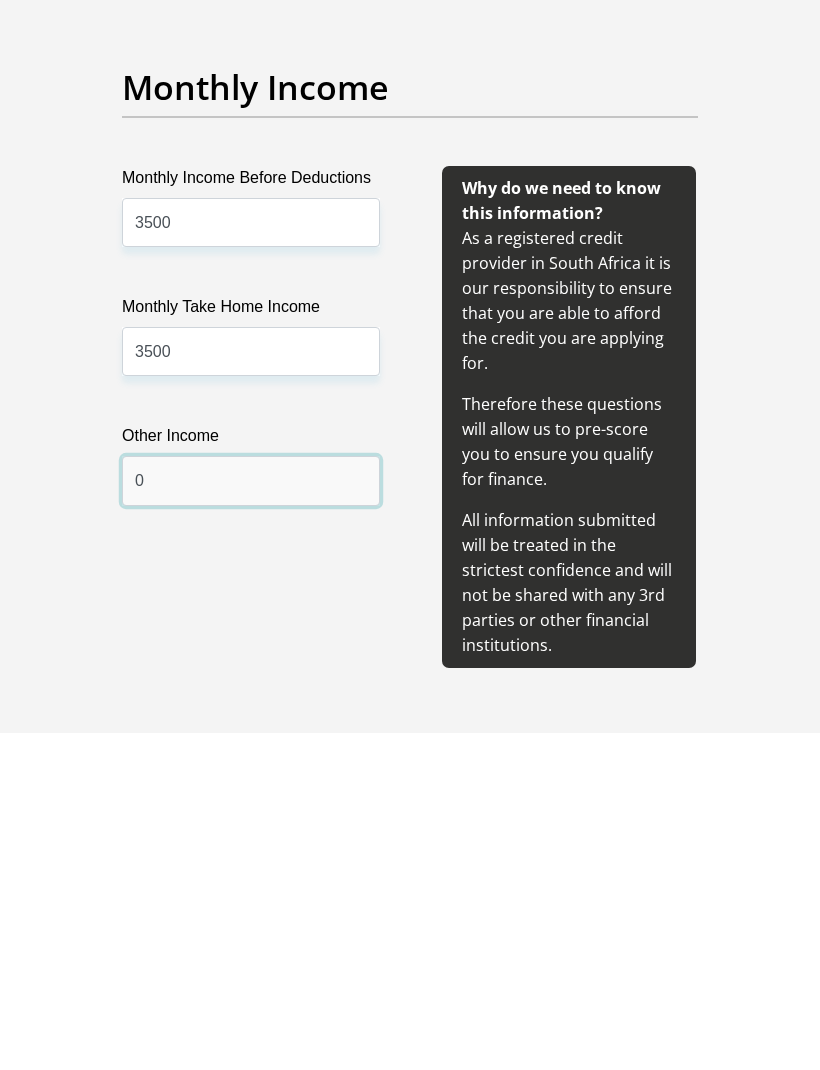 type on "00" 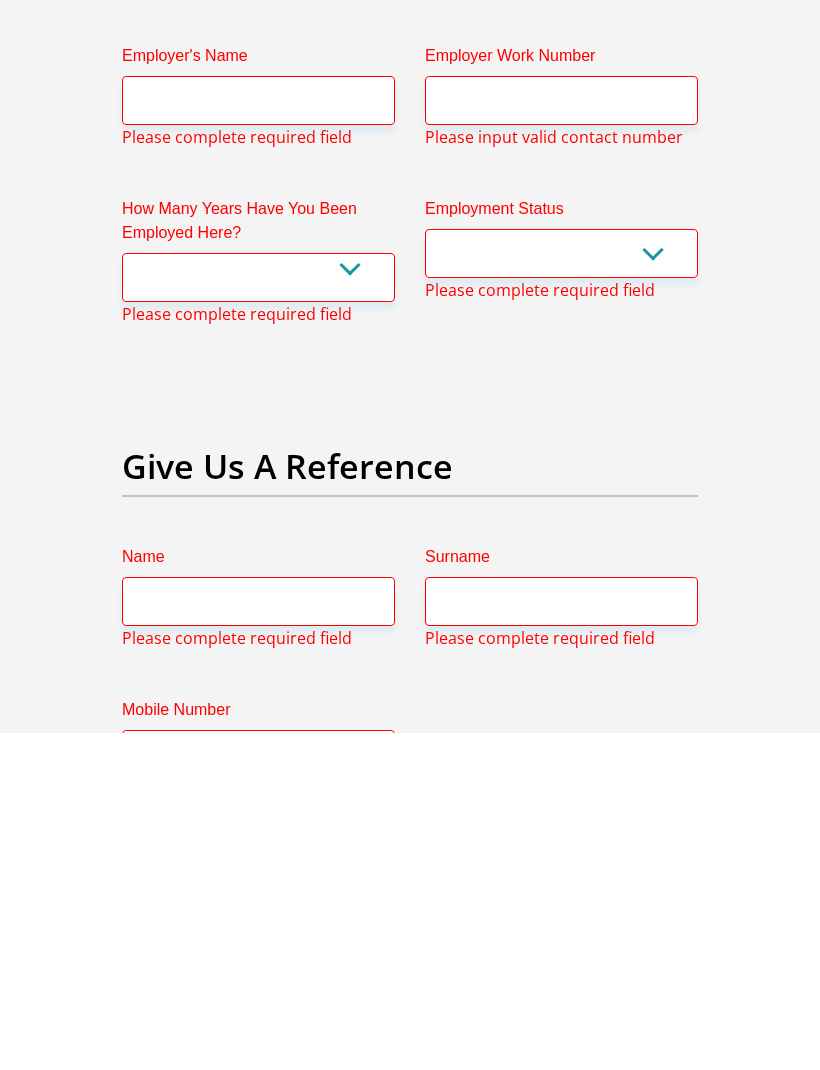scroll, scrollTop: 3979, scrollLeft: 0, axis: vertical 